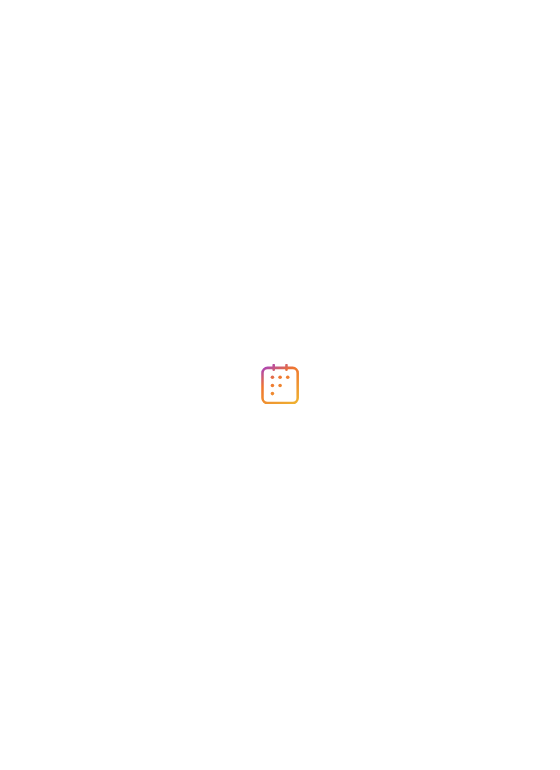 scroll, scrollTop: 0, scrollLeft: 0, axis: both 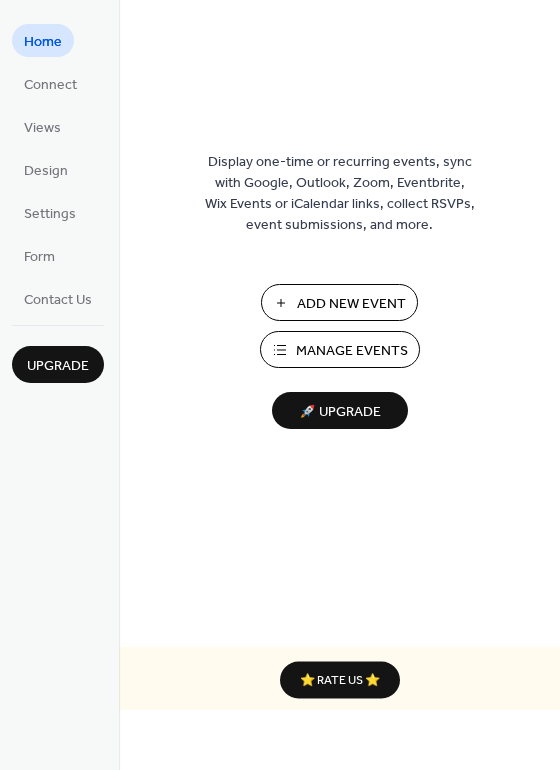 click on "Add New Event" at bounding box center [351, 304] 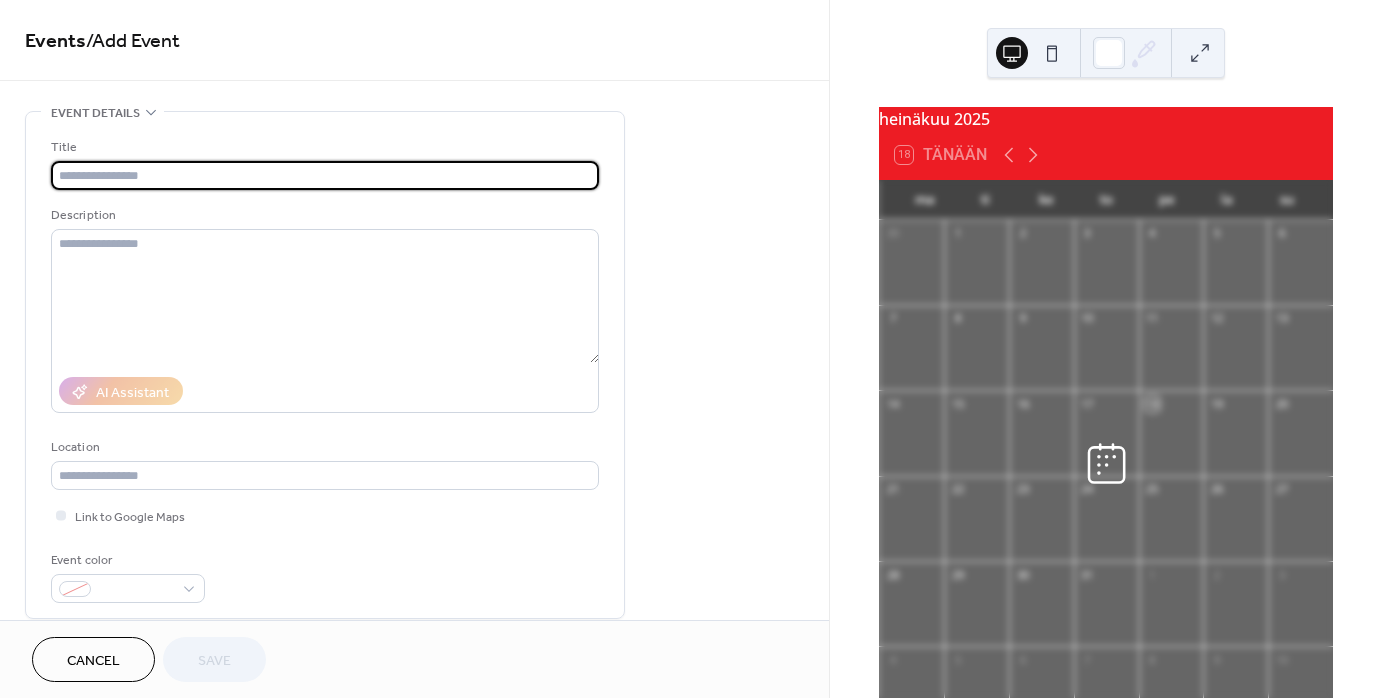scroll, scrollTop: 0, scrollLeft: 0, axis: both 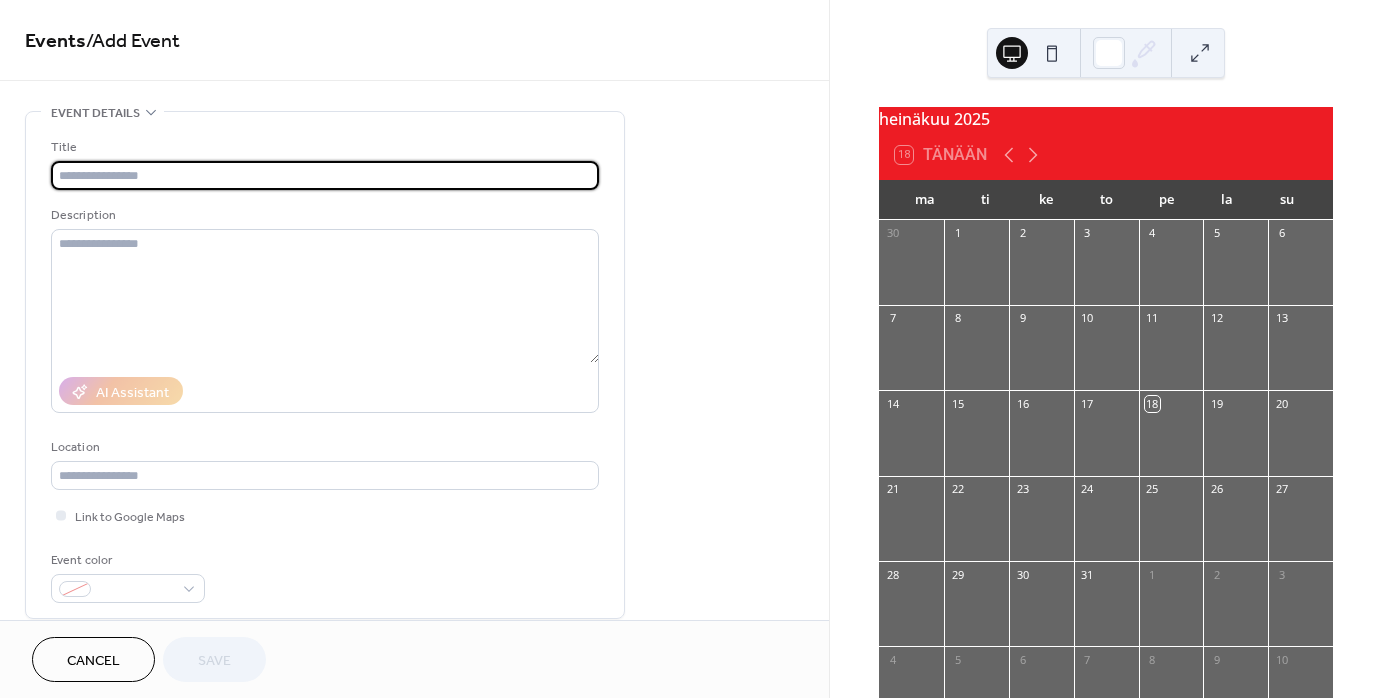 type on "*" 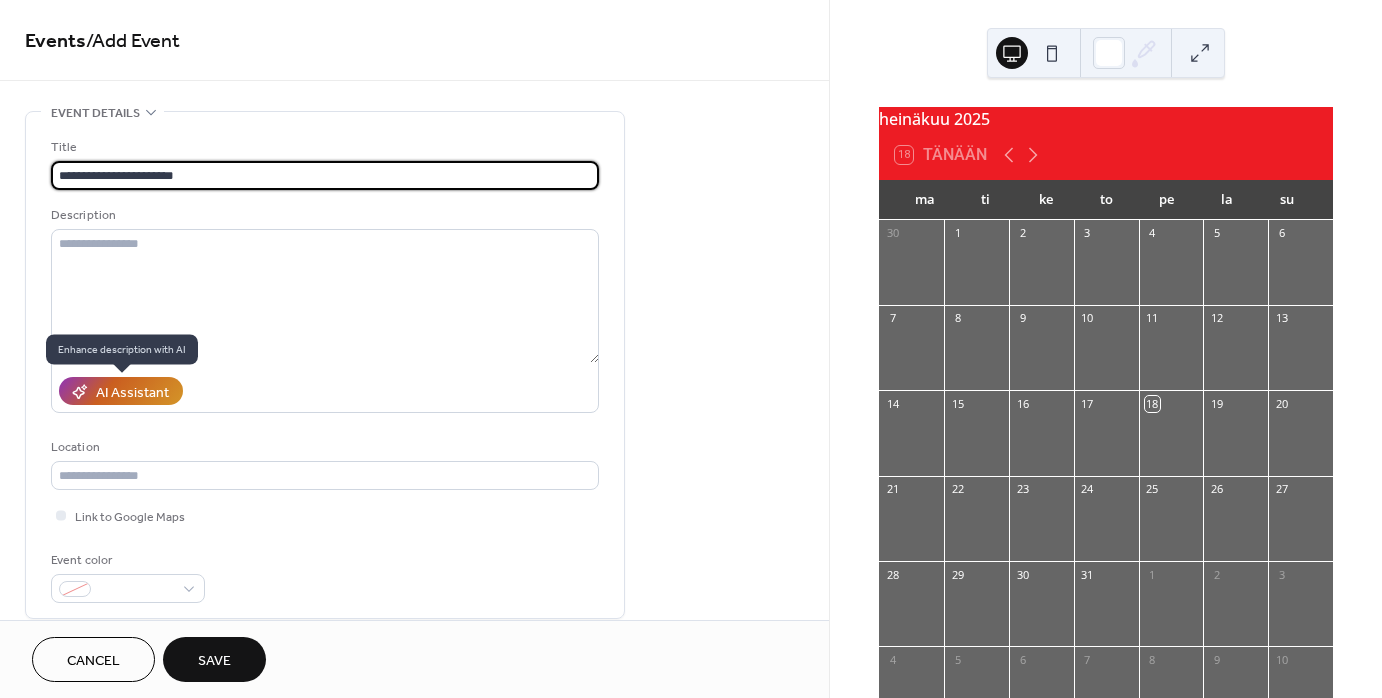 type on "**********" 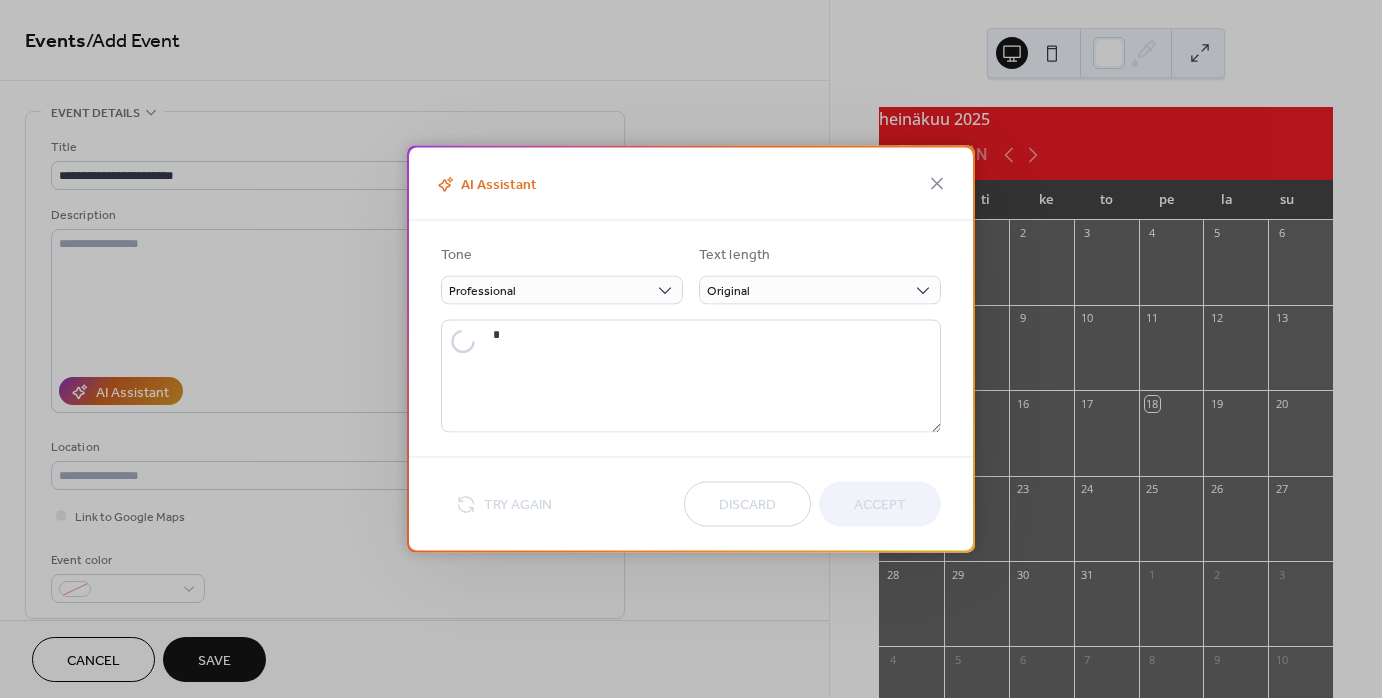 type on "**********" 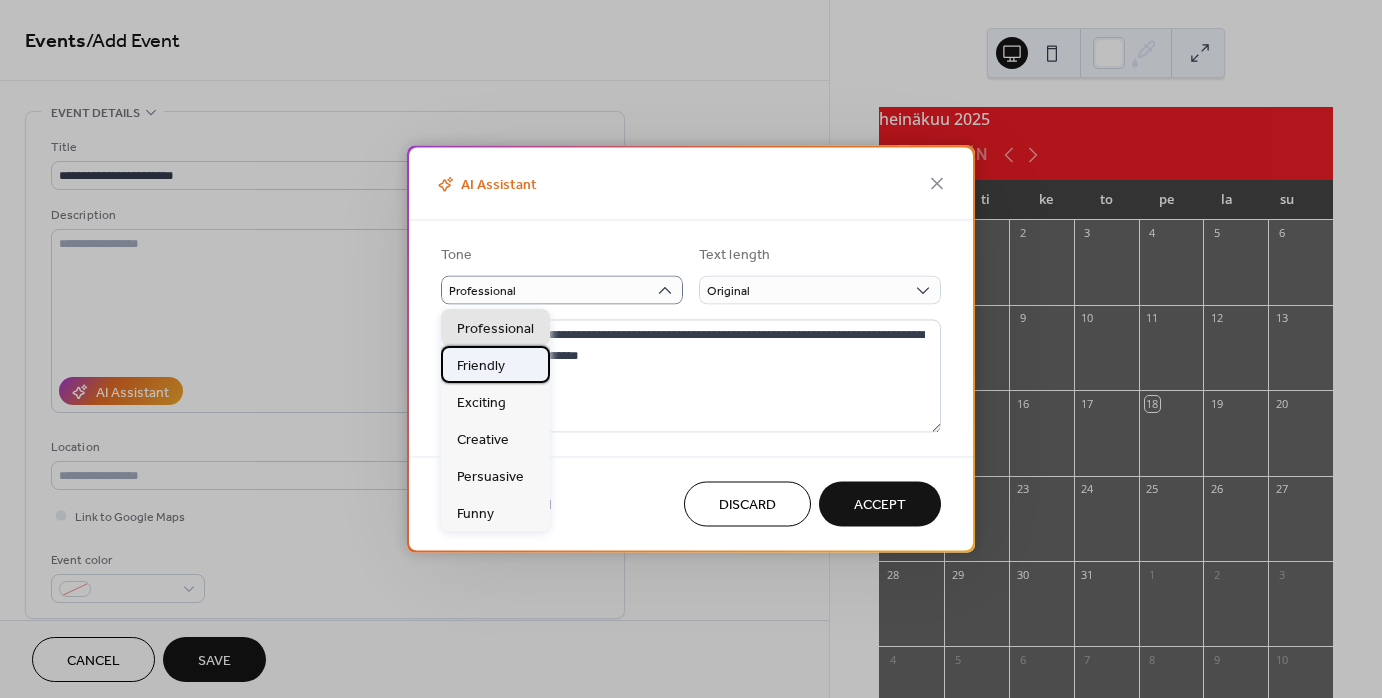 click on "Friendly" at bounding box center (481, 365) 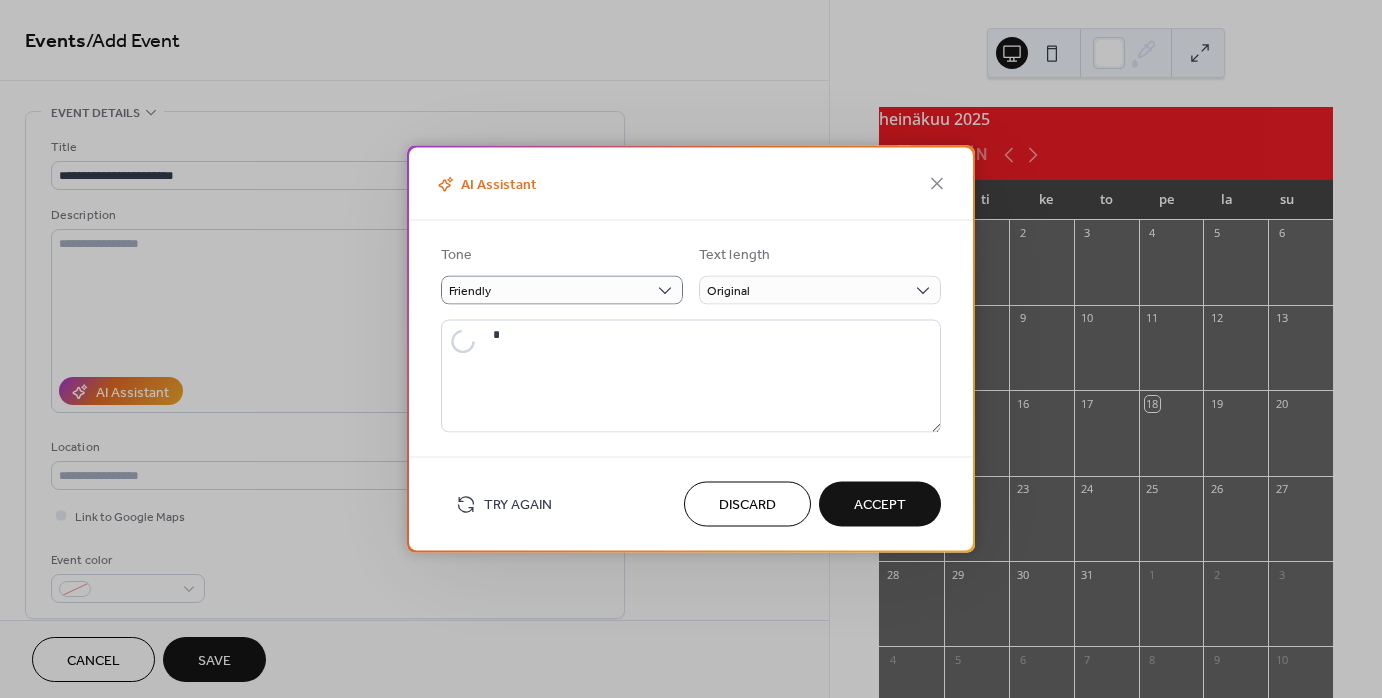 type on "**********" 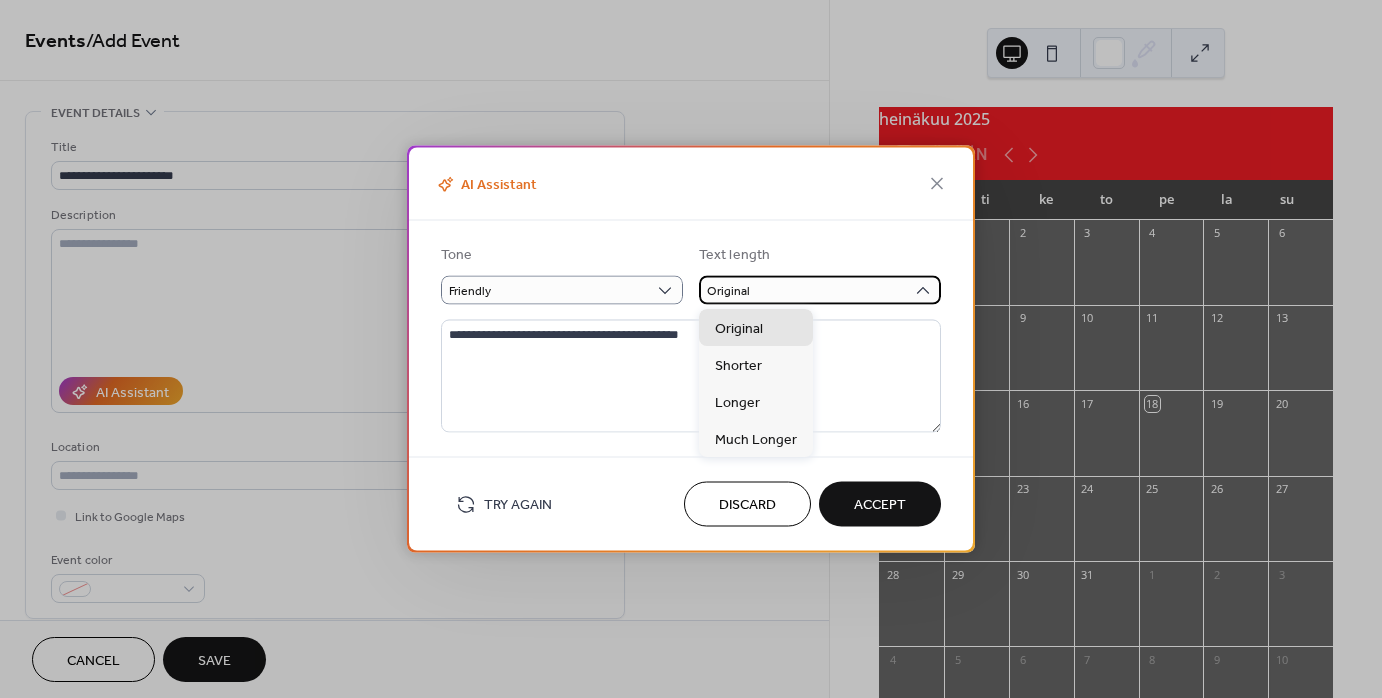 click on "Original" at bounding box center [820, 290] 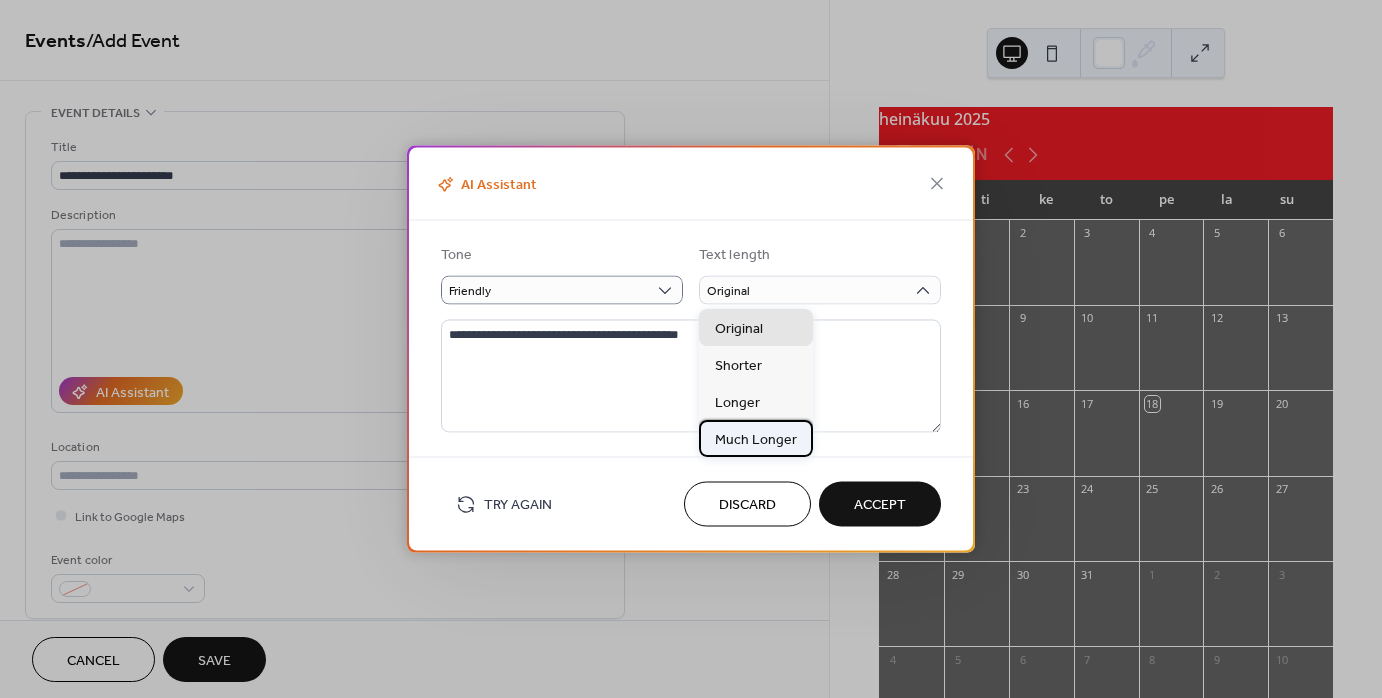 click on "Much Longer" at bounding box center [756, 439] 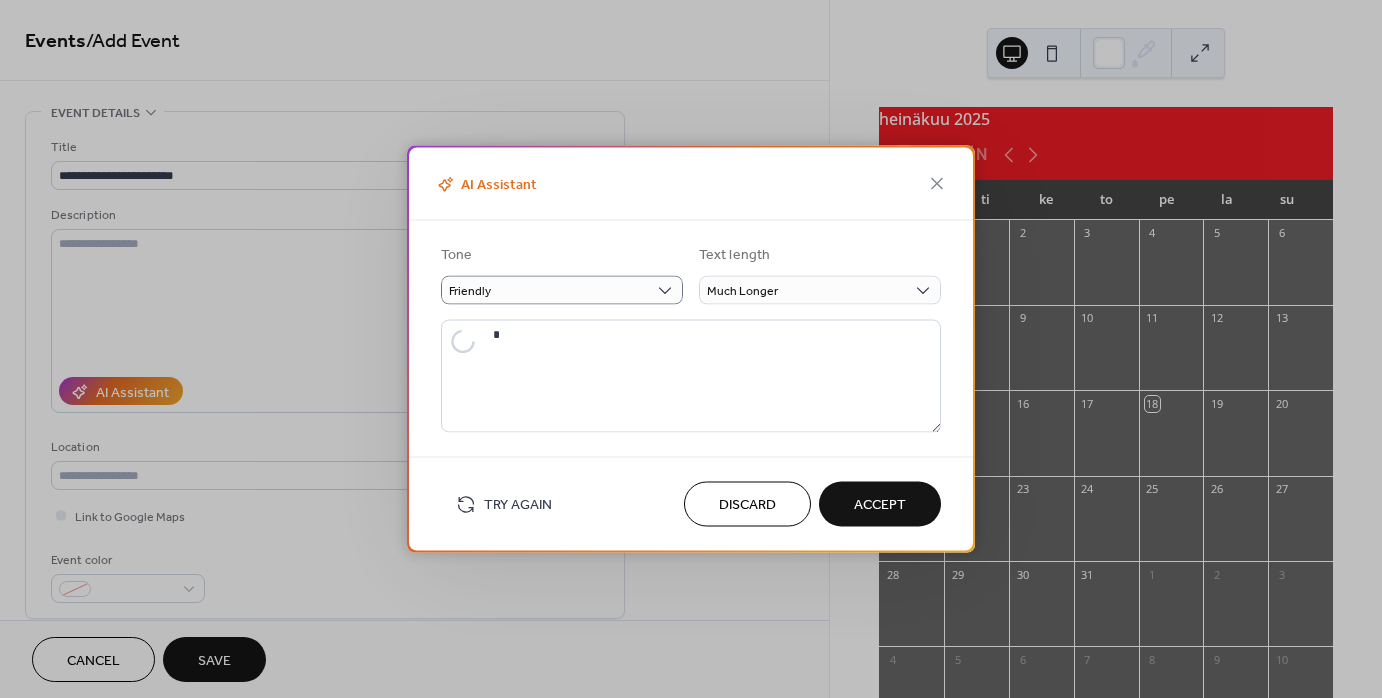 type on "**********" 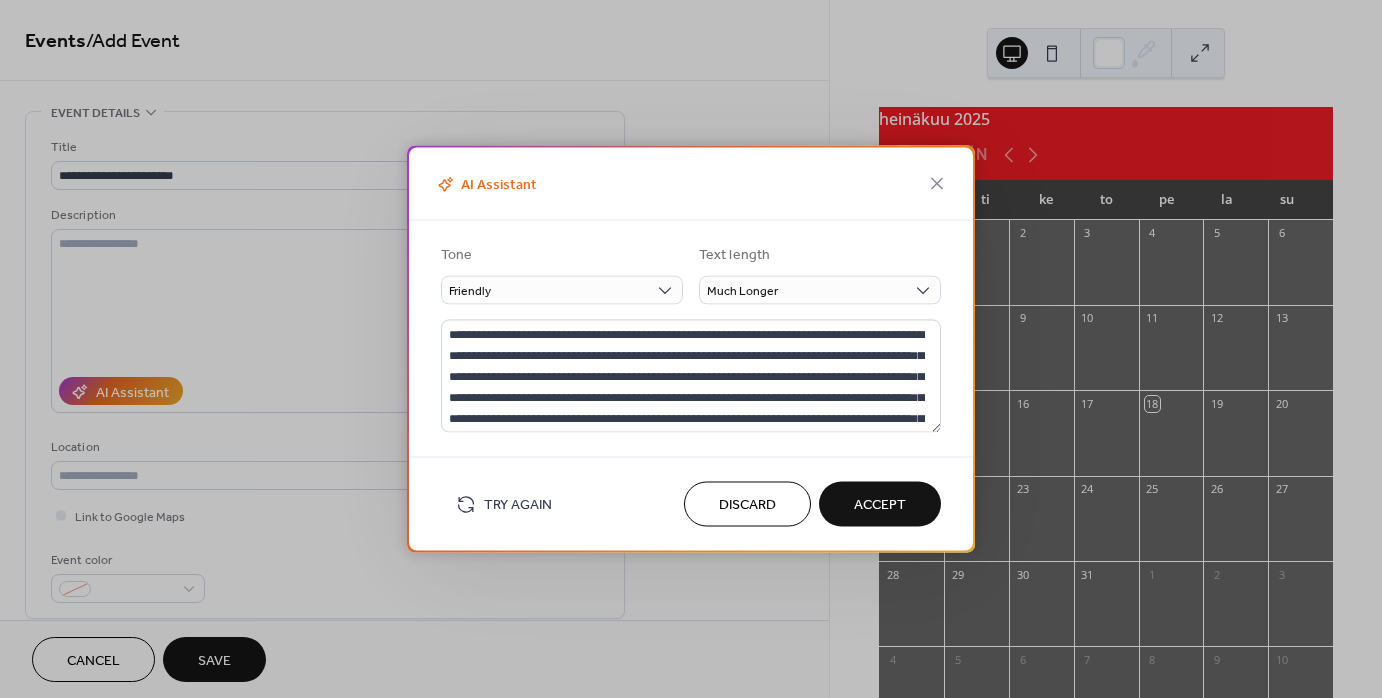 click on "Discard" at bounding box center [747, 505] 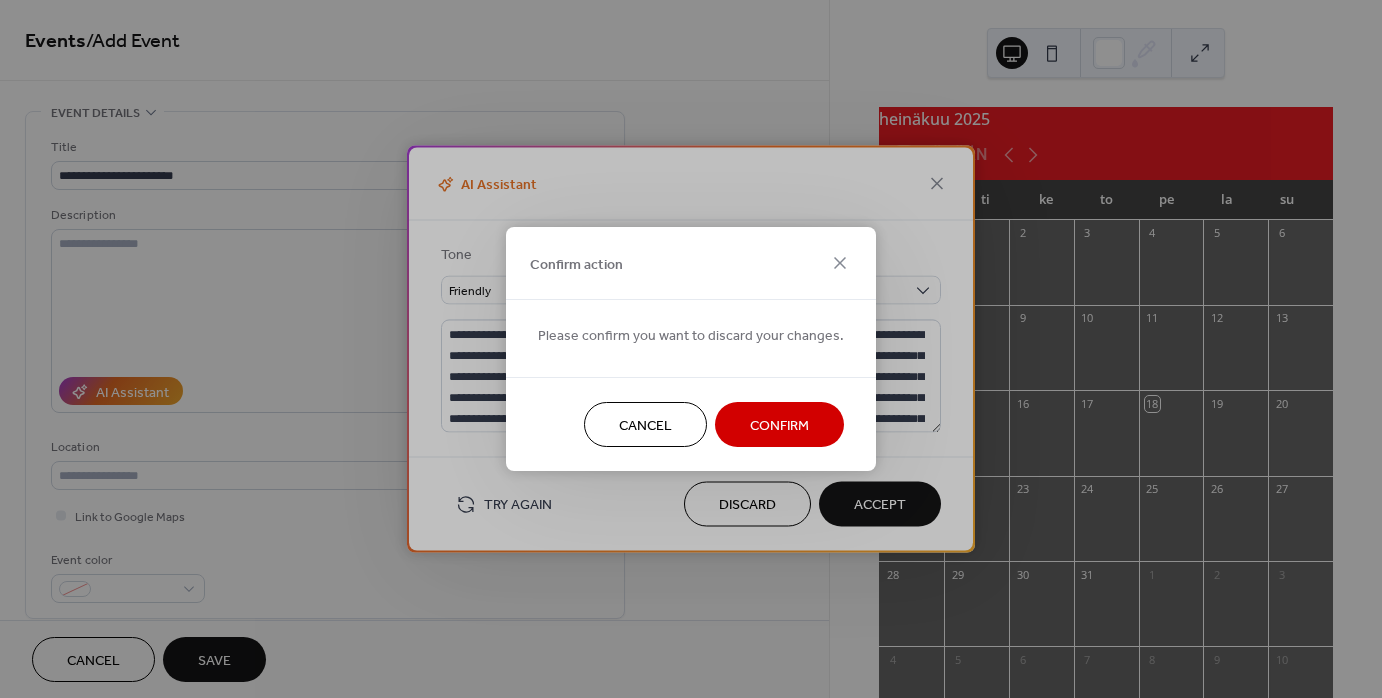 click on "Confirm" at bounding box center [779, 426] 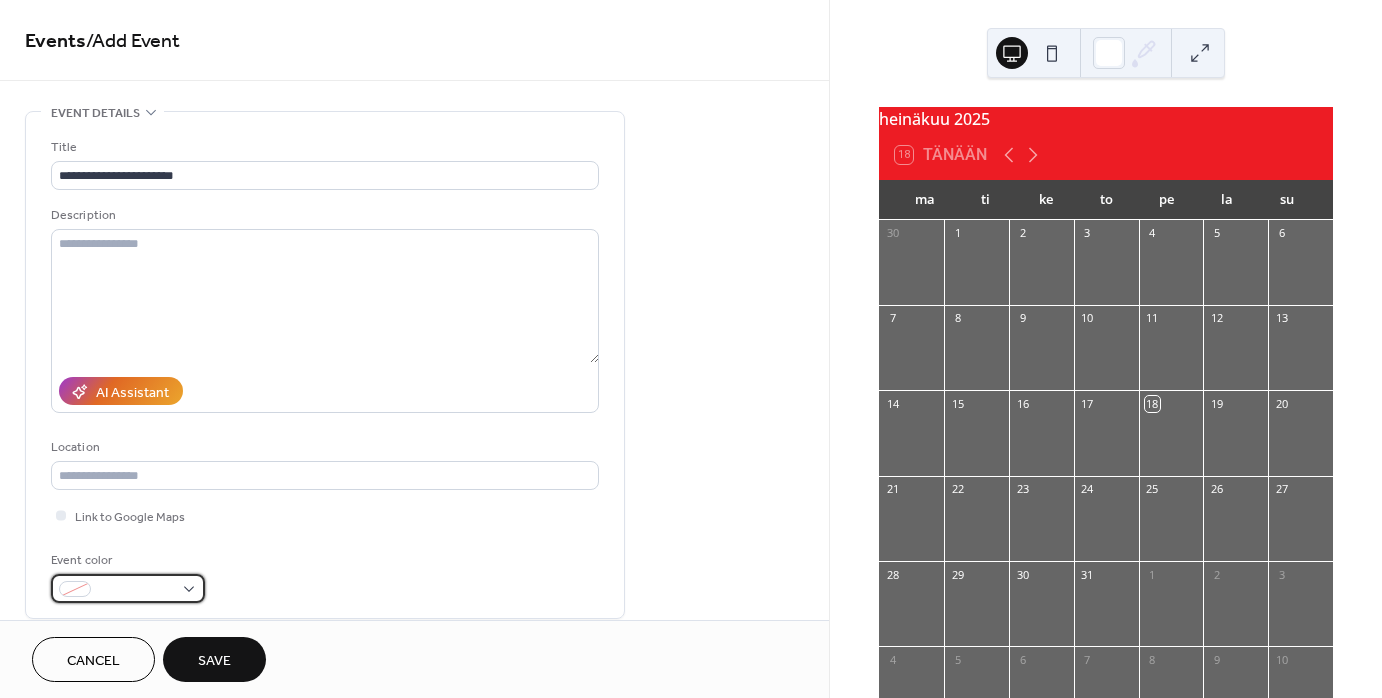 click at bounding box center (128, 588) 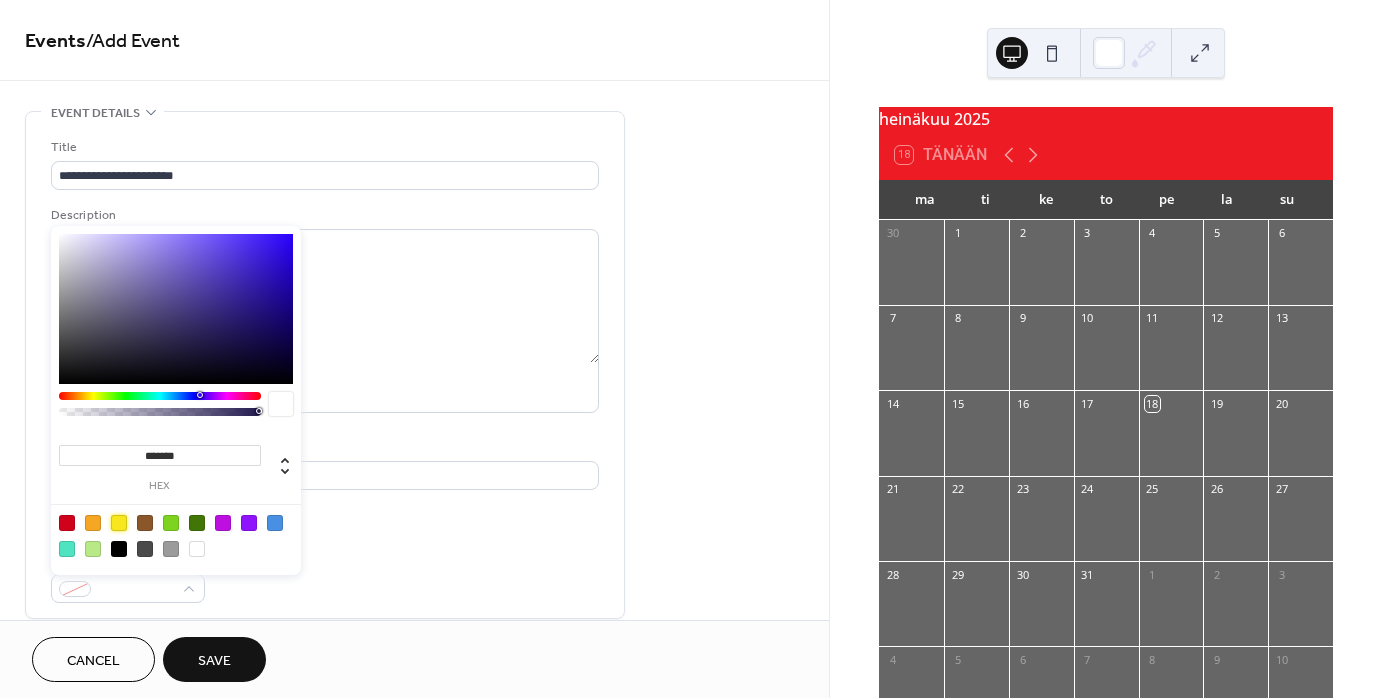 click at bounding box center [119, 523] 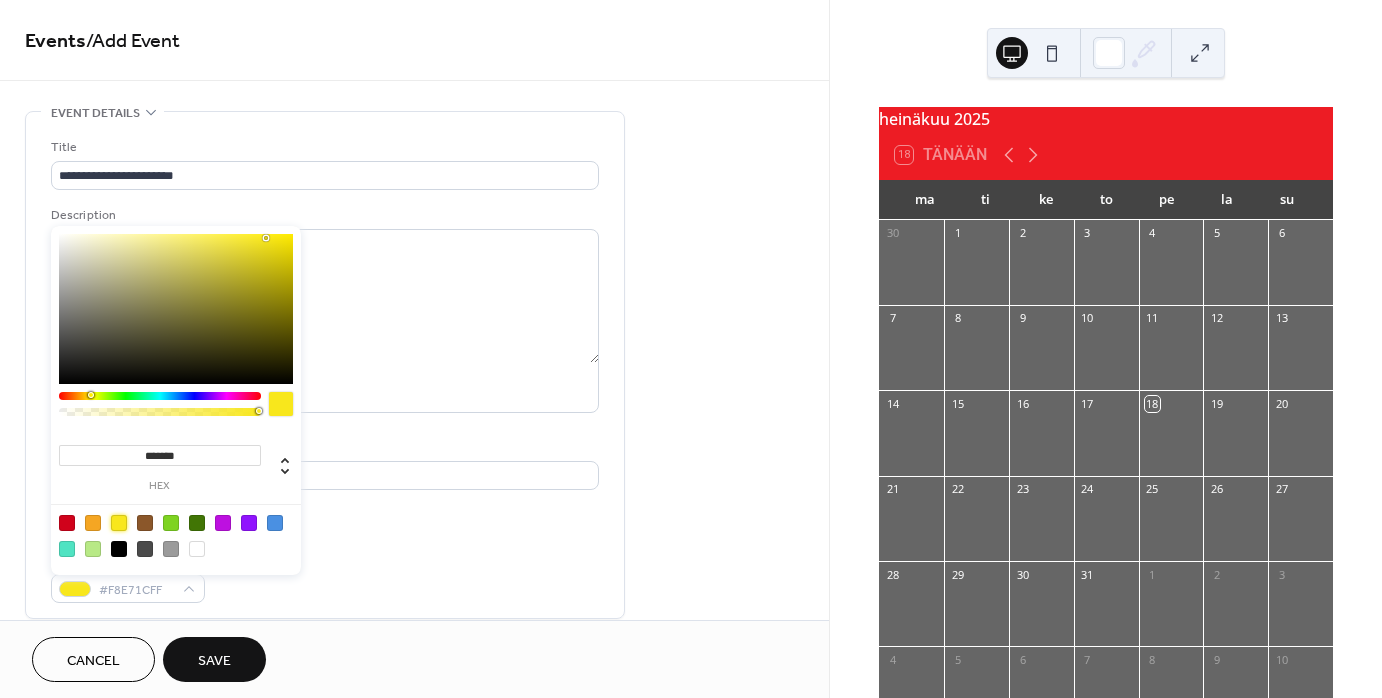 click on "**********" at bounding box center [325, 370] 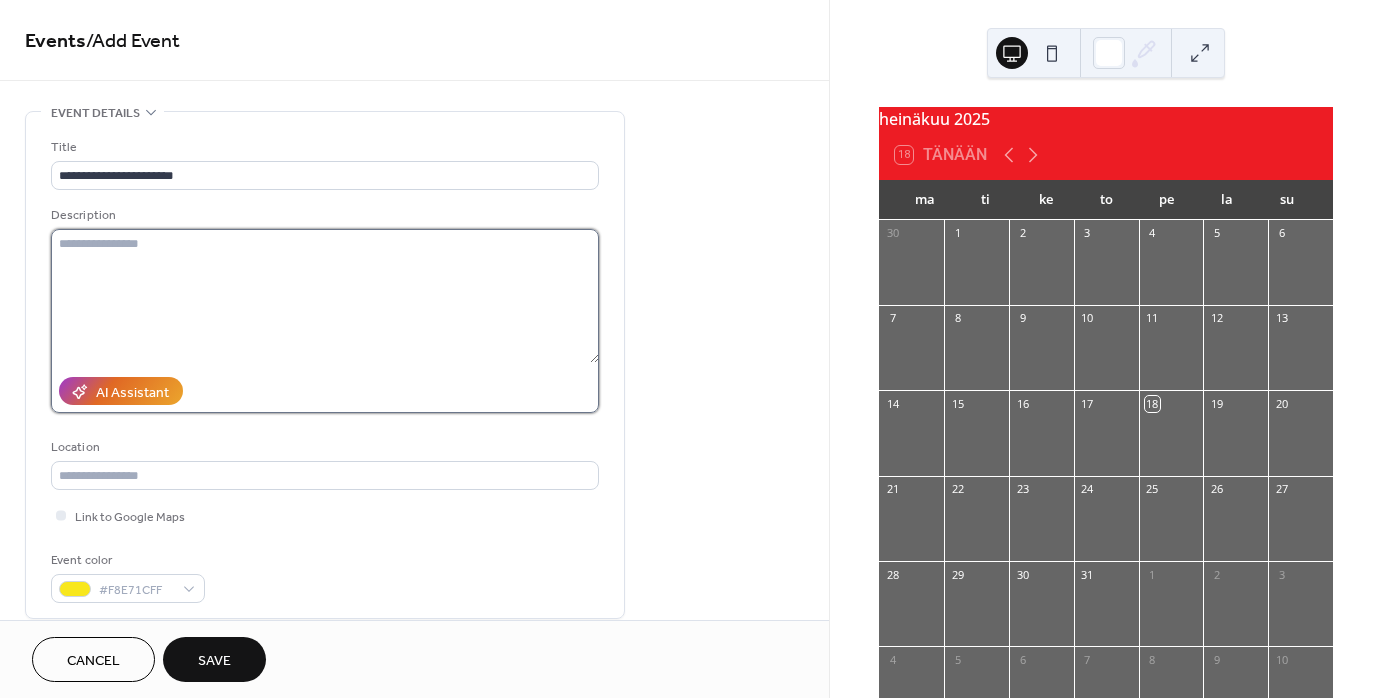click at bounding box center [325, 296] 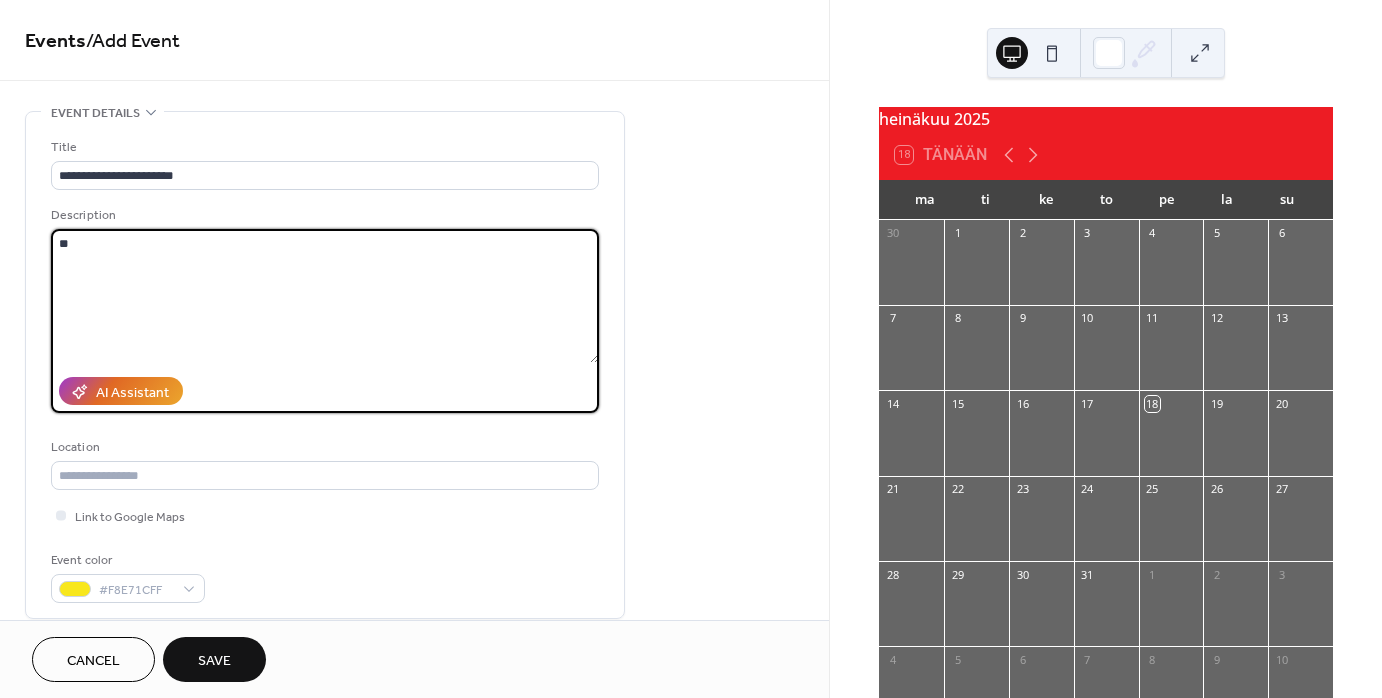 type on "*" 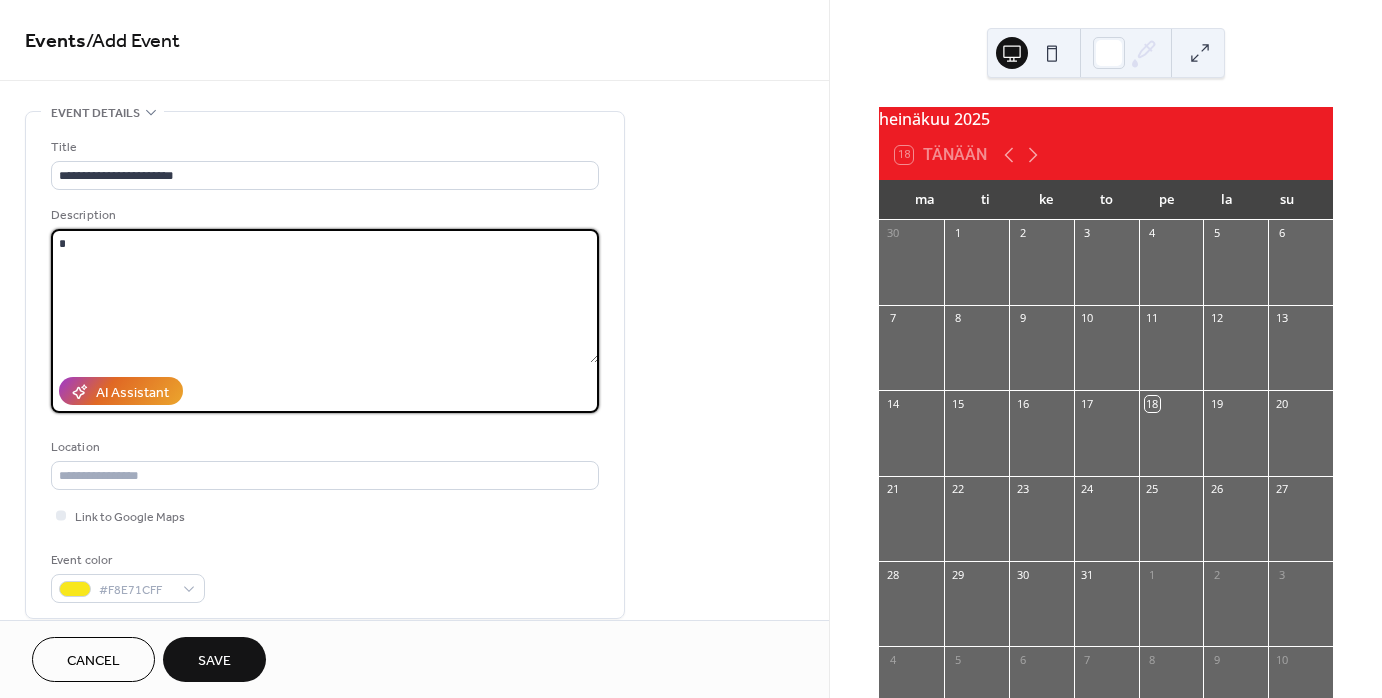 type 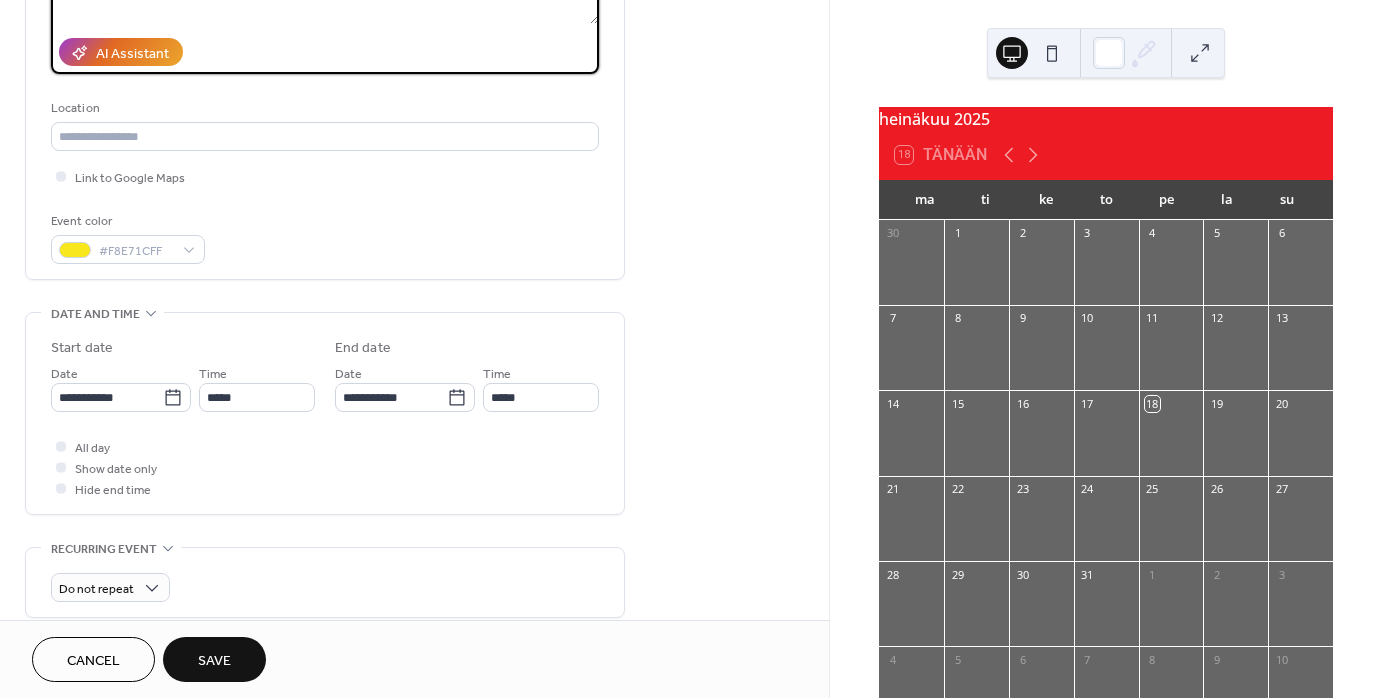 scroll, scrollTop: 500, scrollLeft: 0, axis: vertical 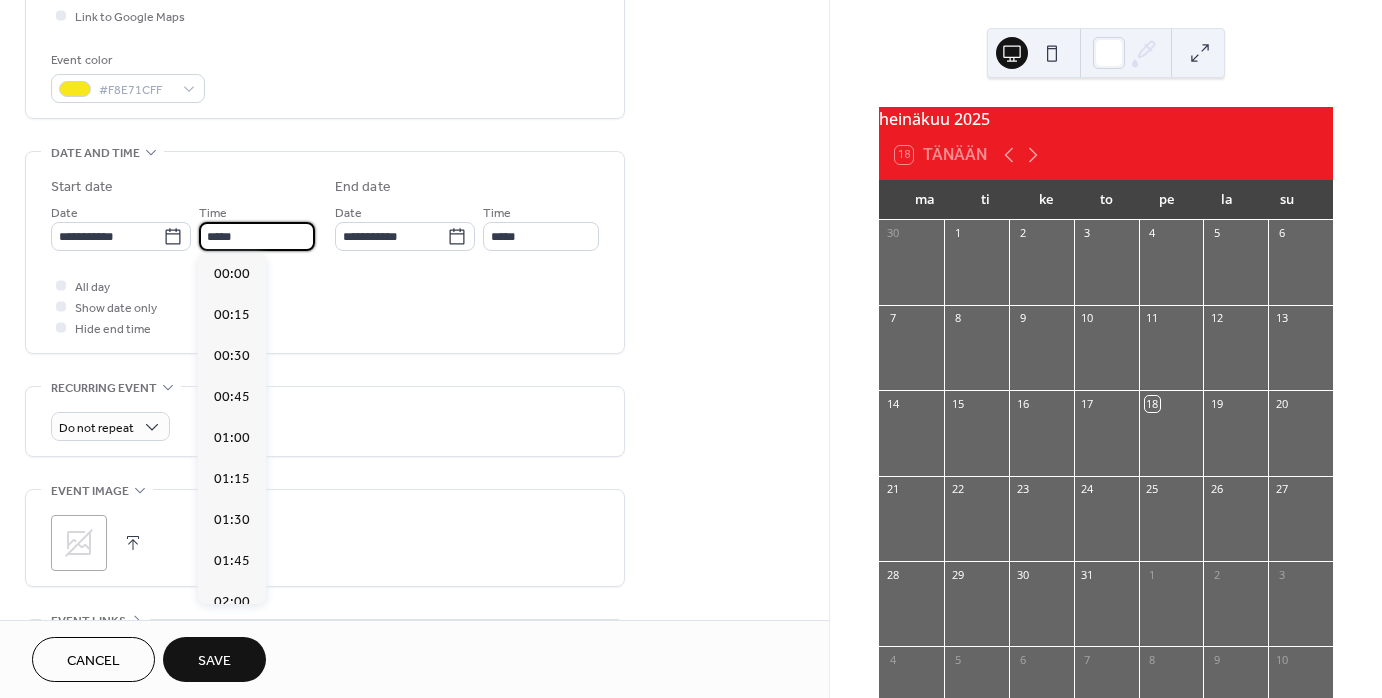 click on "*****" at bounding box center [257, 236] 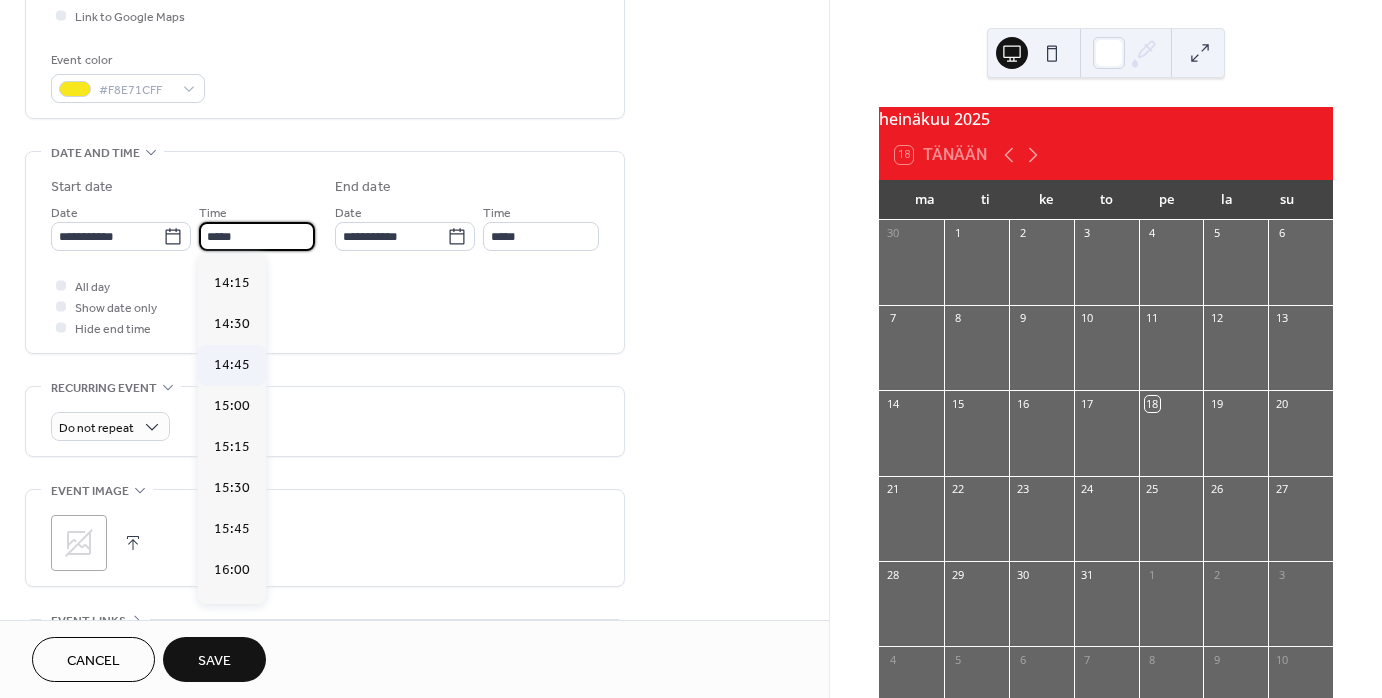 scroll, scrollTop: 2368, scrollLeft: 0, axis: vertical 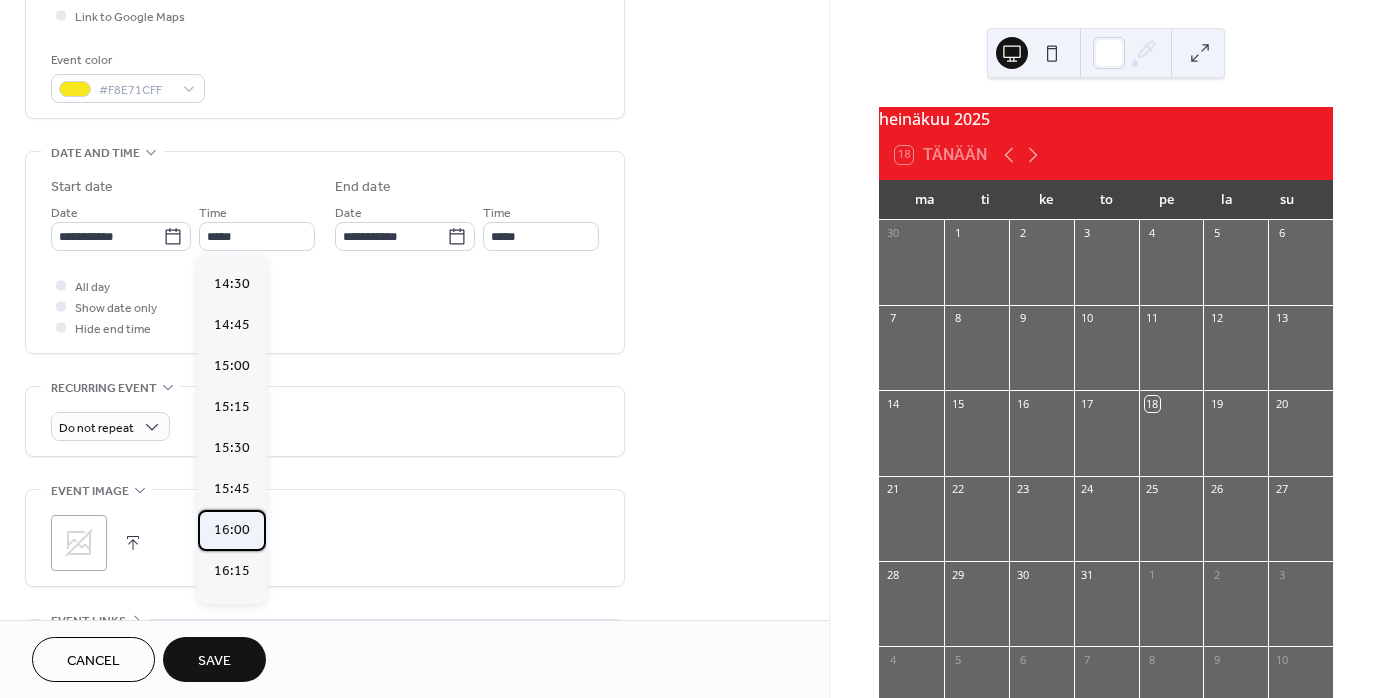 click on "16:00" at bounding box center (232, 530) 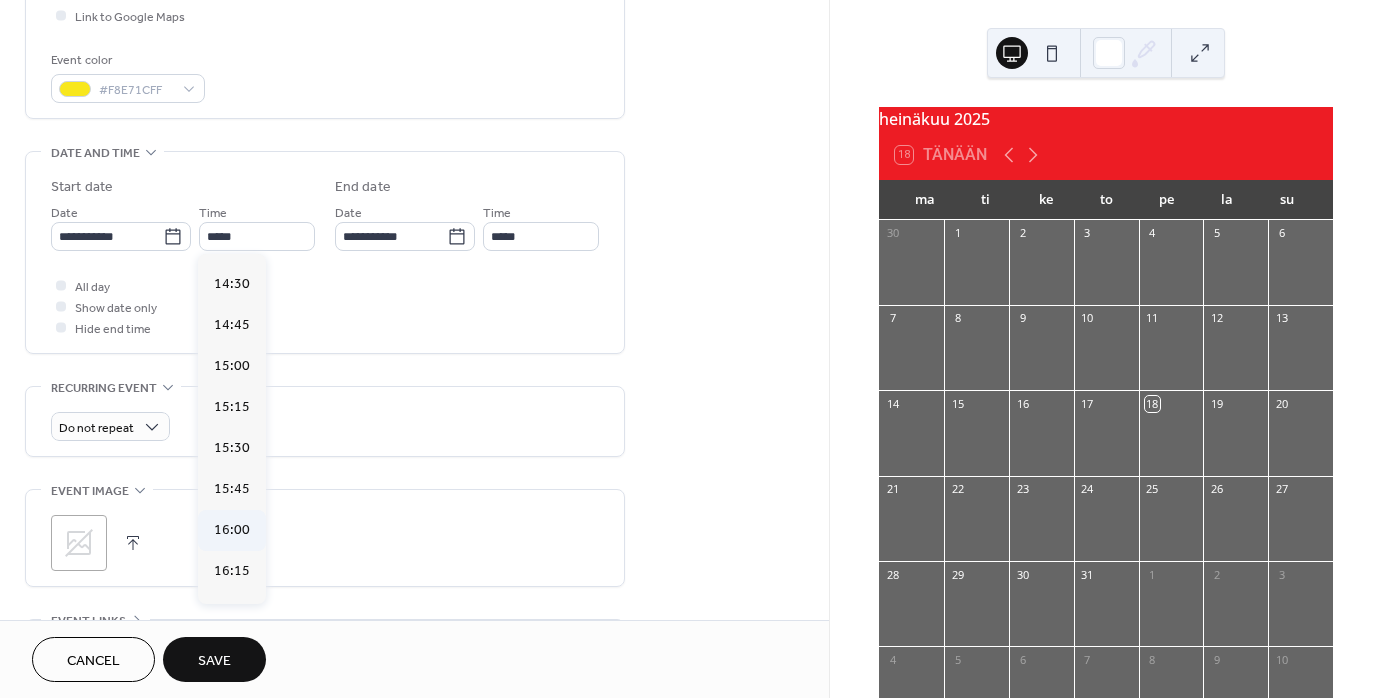 type on "*****" 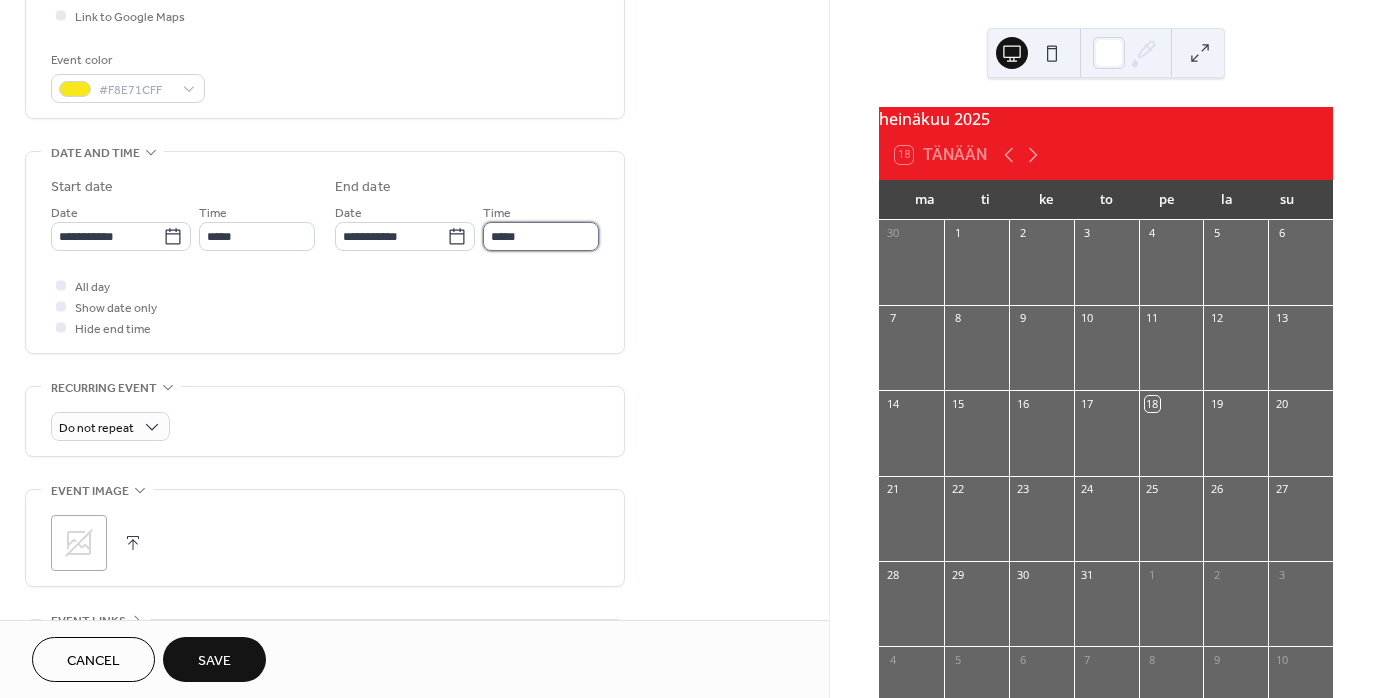 click on "*****" at bounding box center [541, 236] 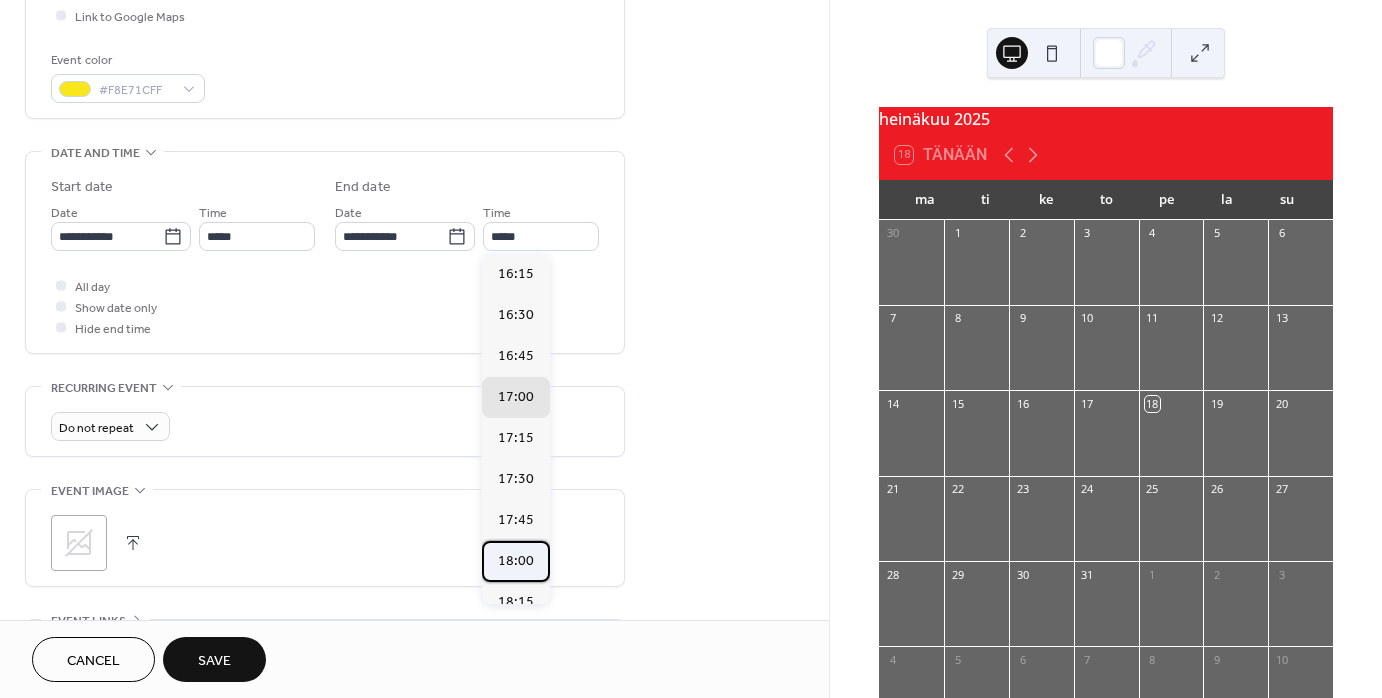 click on "18:00" at bounding box center (516, 561) 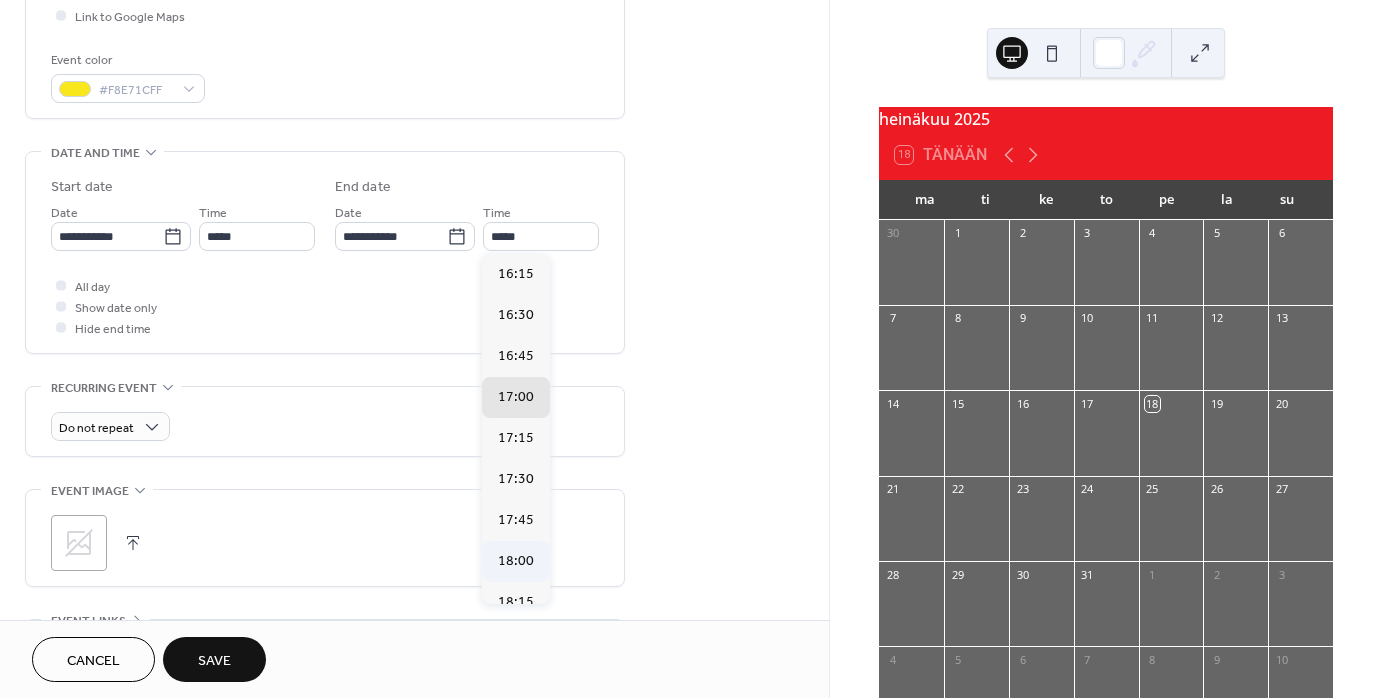 type on "*****" 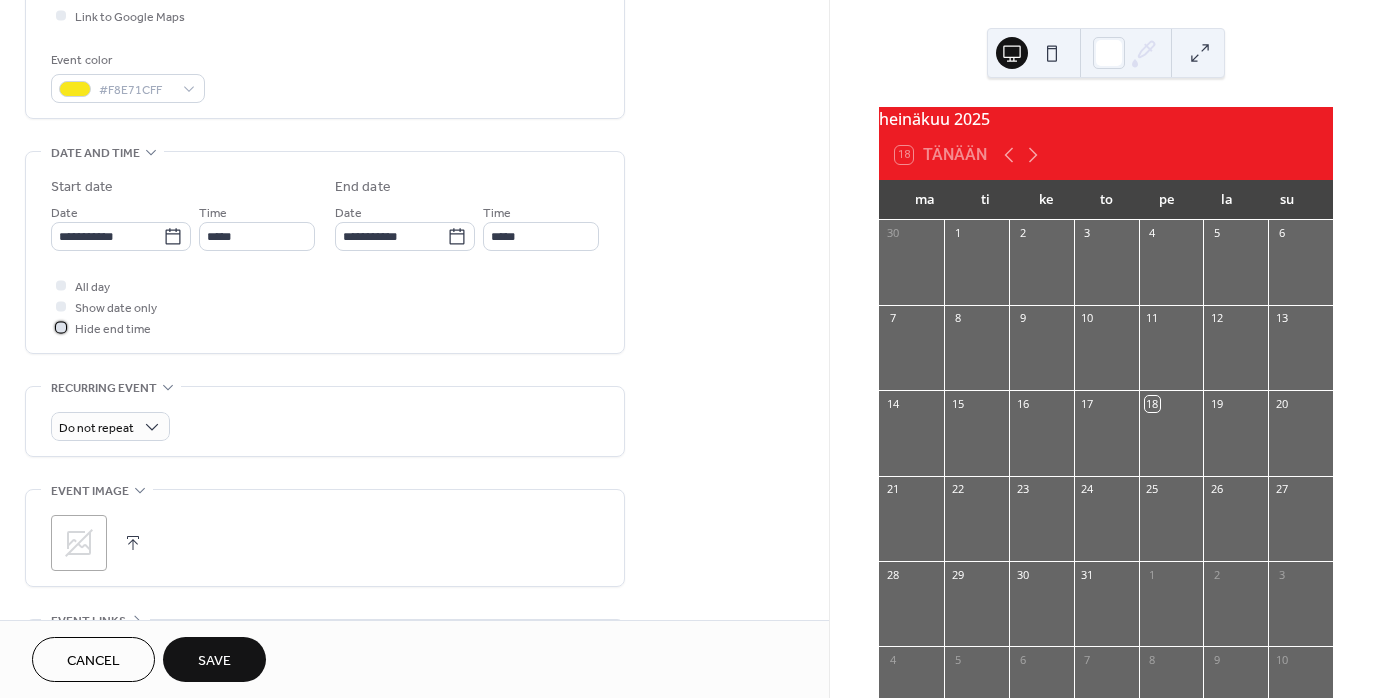 click on "Hide end time" at bounding box center (113, 329) 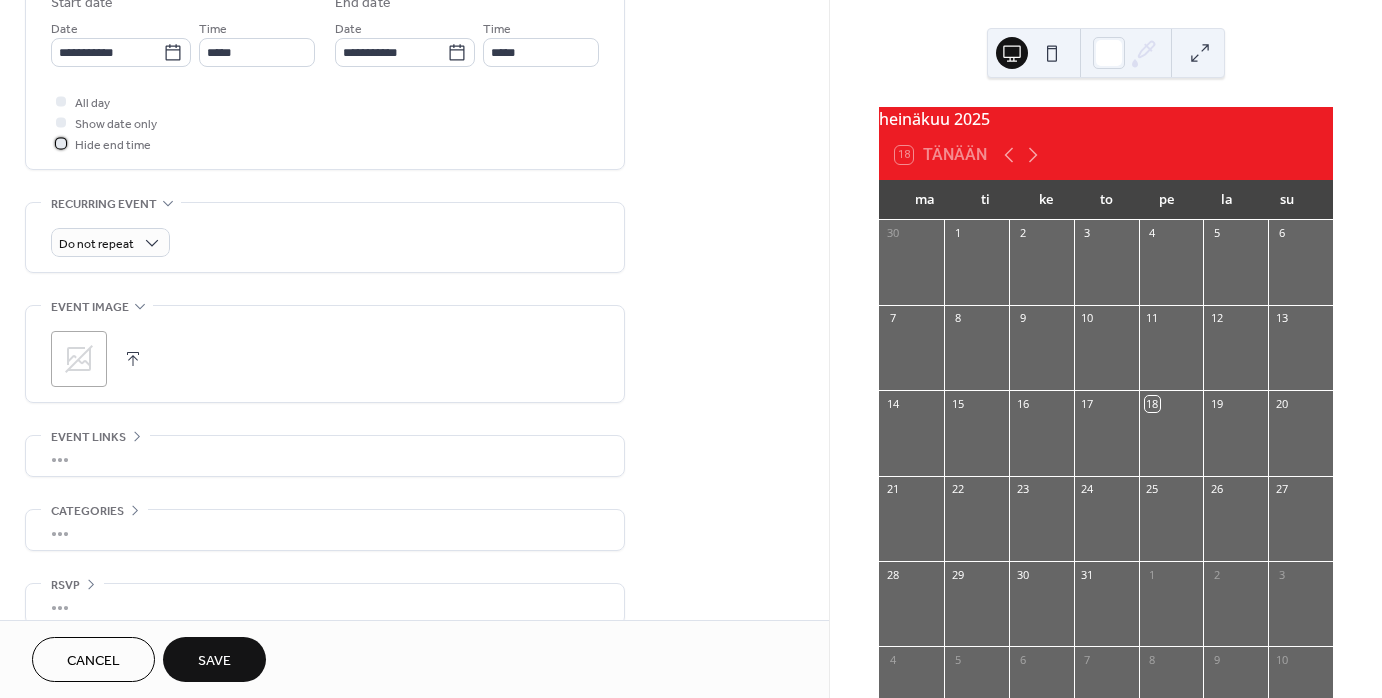 scroll, scrollTop: 706, scrollLeft: 0, axis: vertical 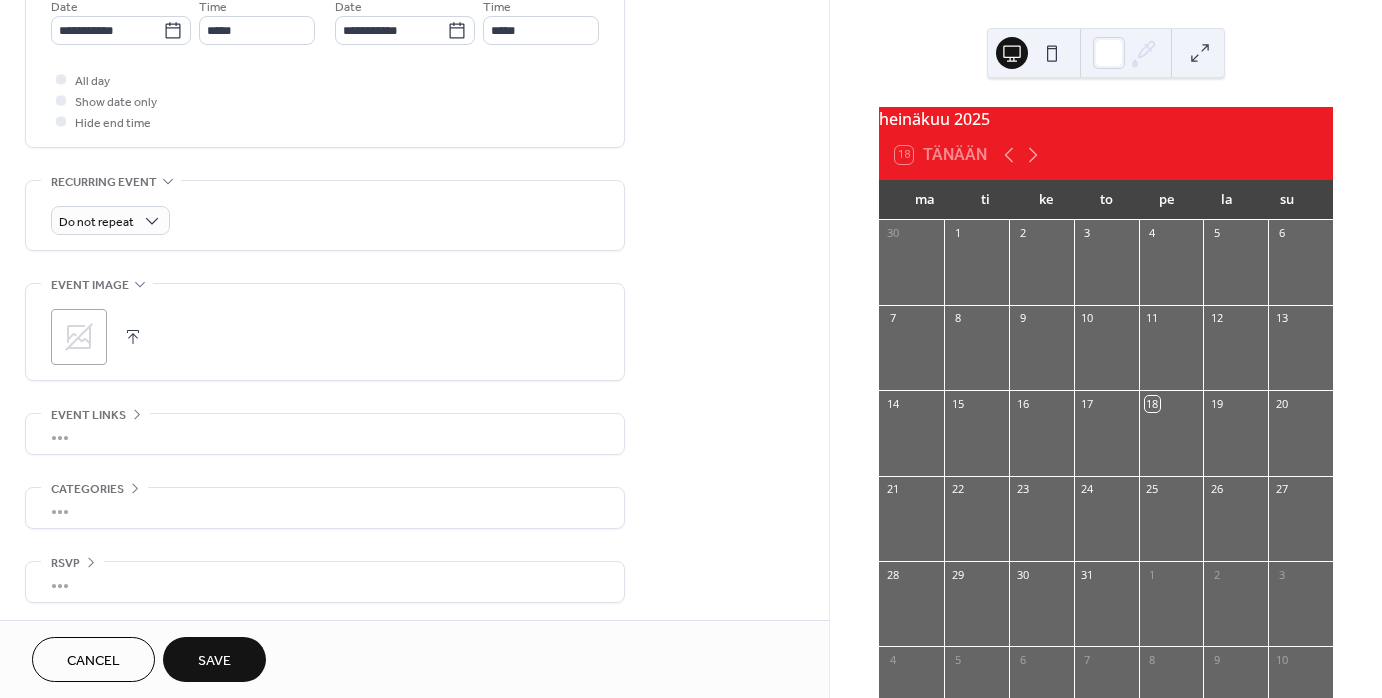 click on "Save" at bounding box center (214, 659) 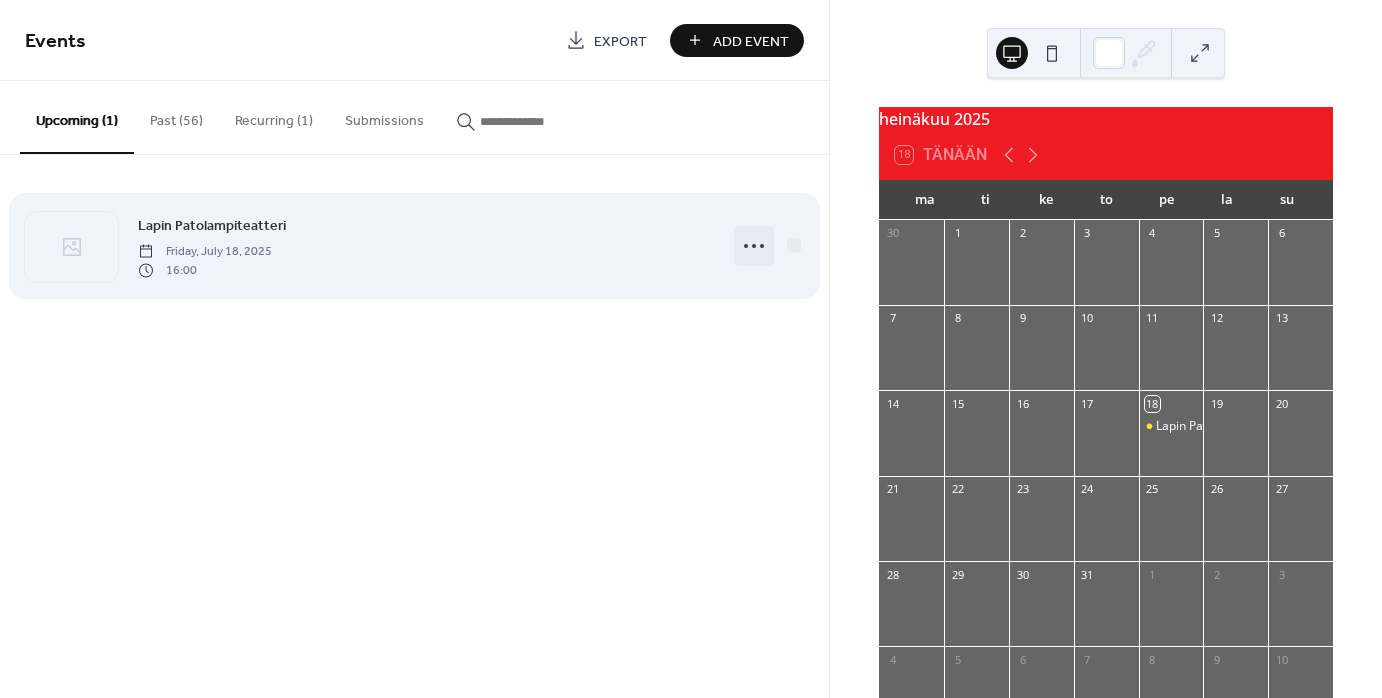click 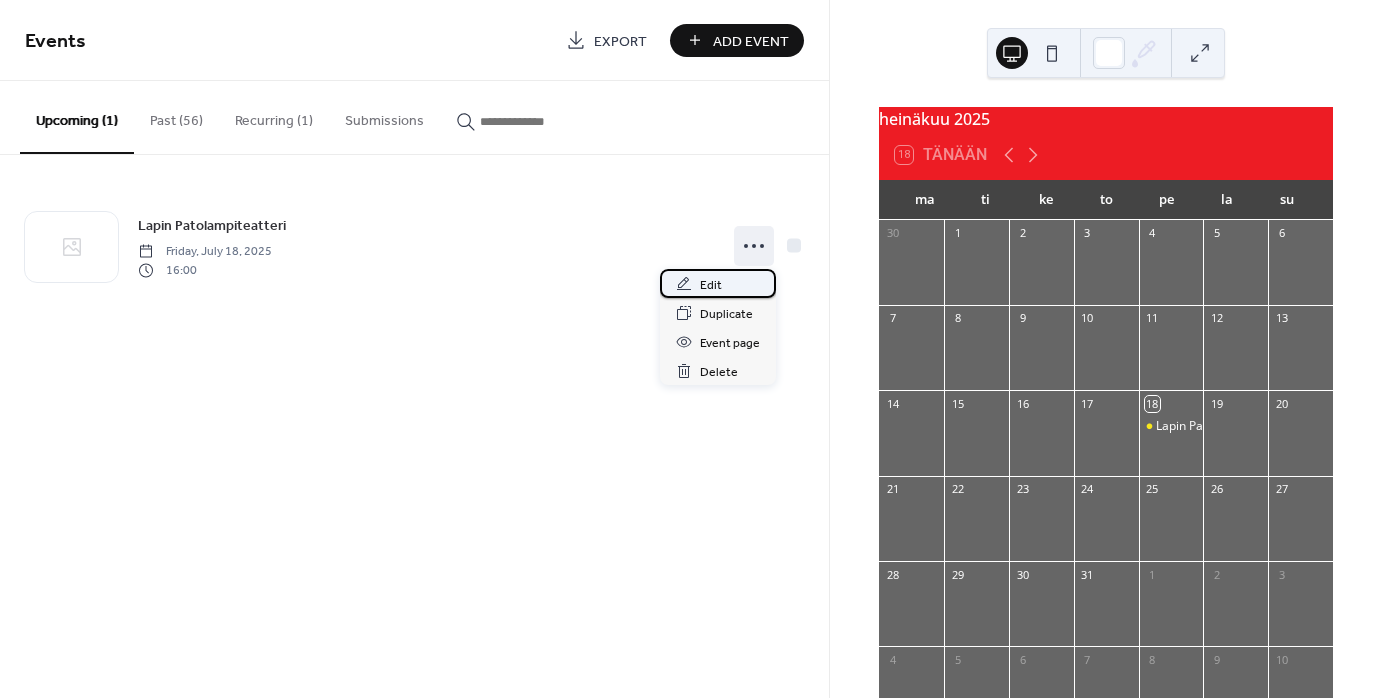 click on "Edit" at bounding box center (718, 283) 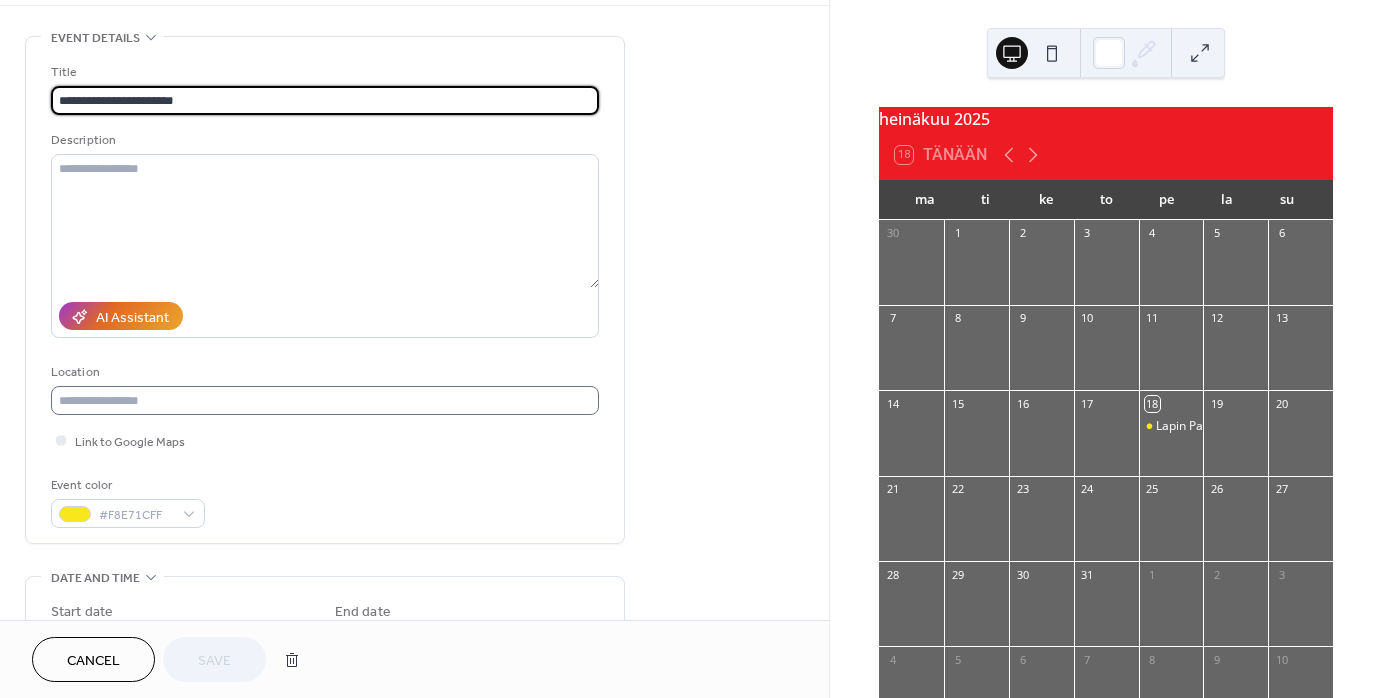 scroll, scrollTop: 300, scrollLeft: 0, axis: vertical 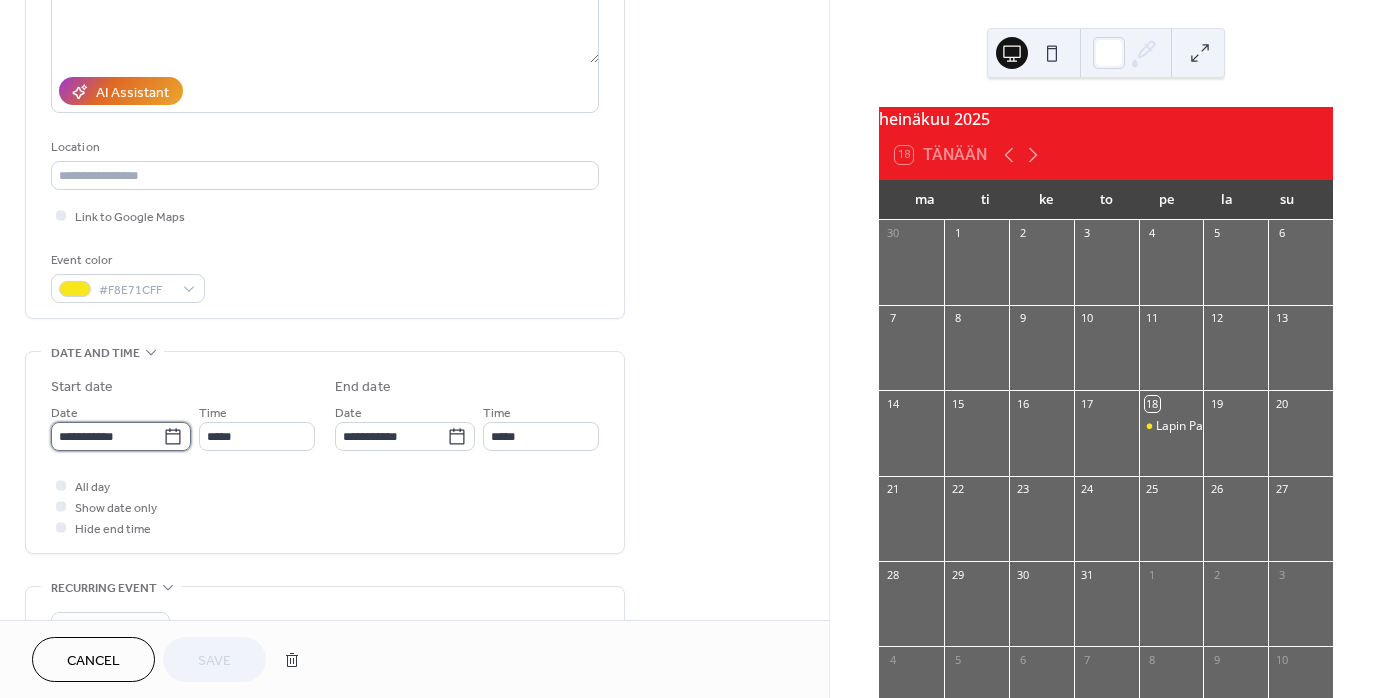 click on "**********" at bounding box center (107, 436) 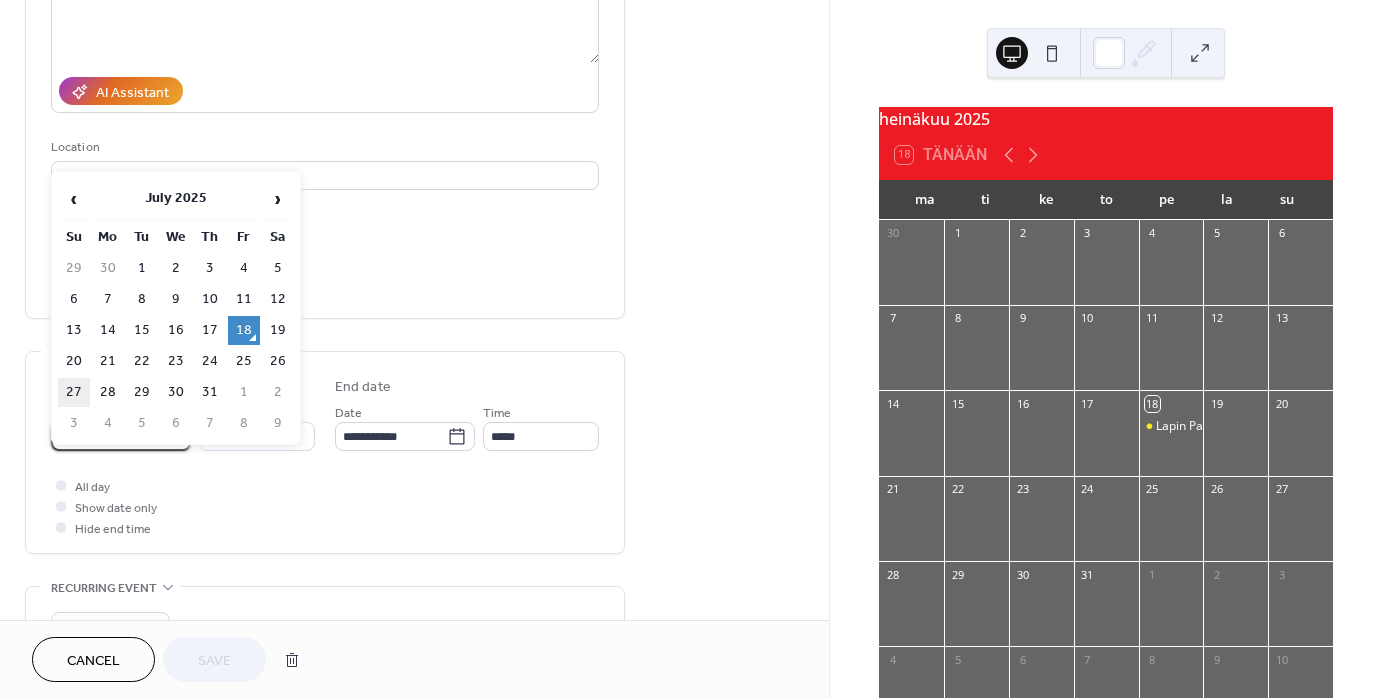 click on "27" at bounding box center (74, 392) 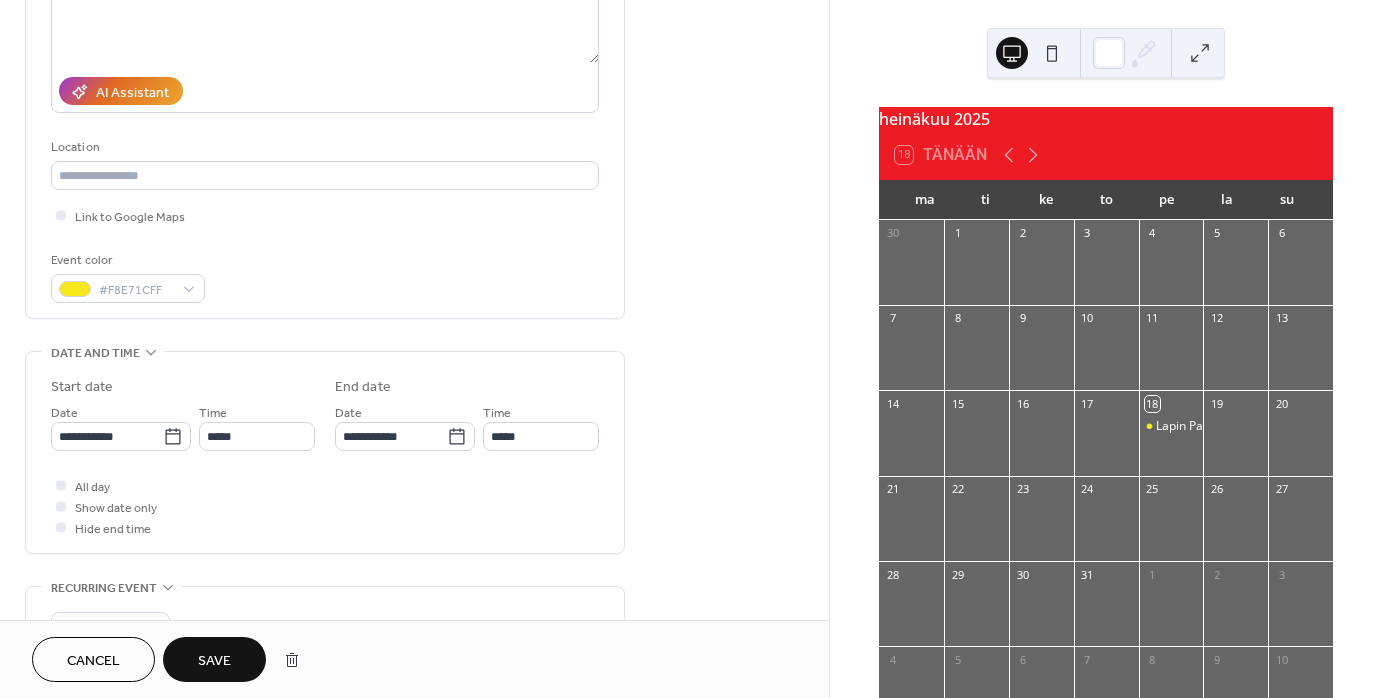 click on "Save" at bounding box center (214, 659) 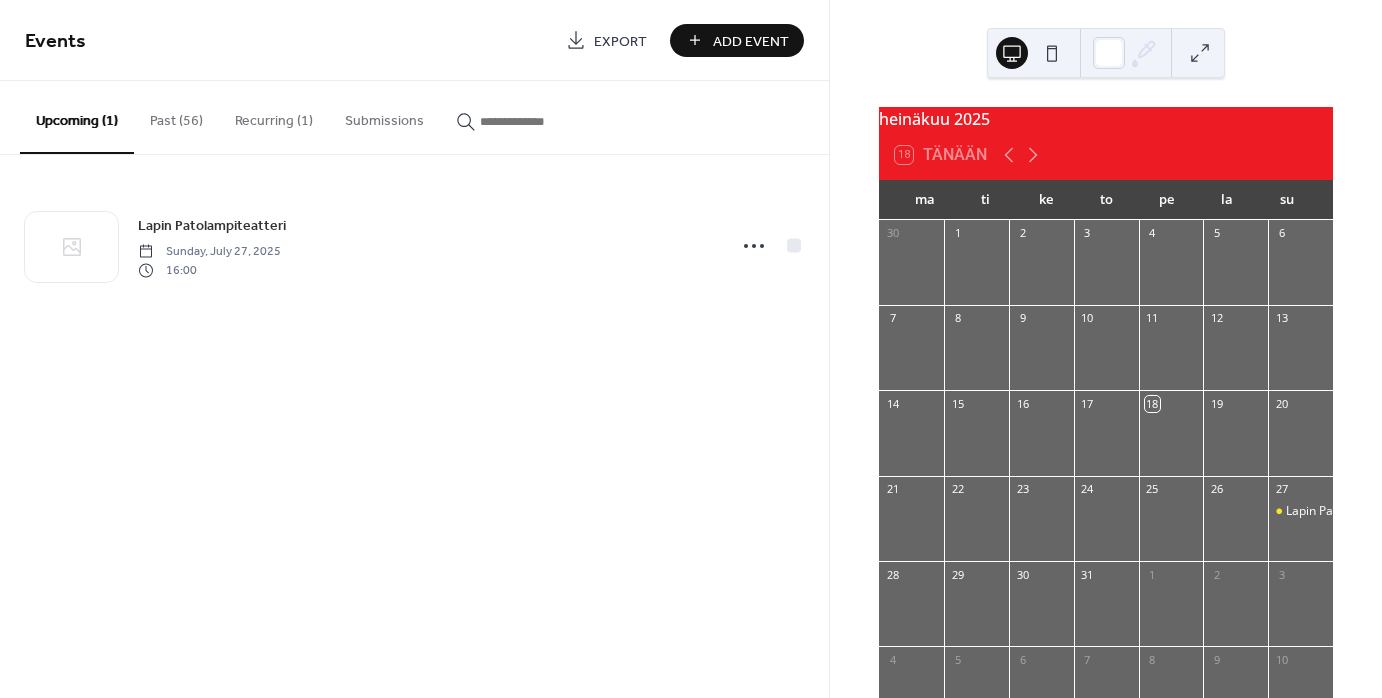 click on "Add Event" at bounding box center [737, 40] 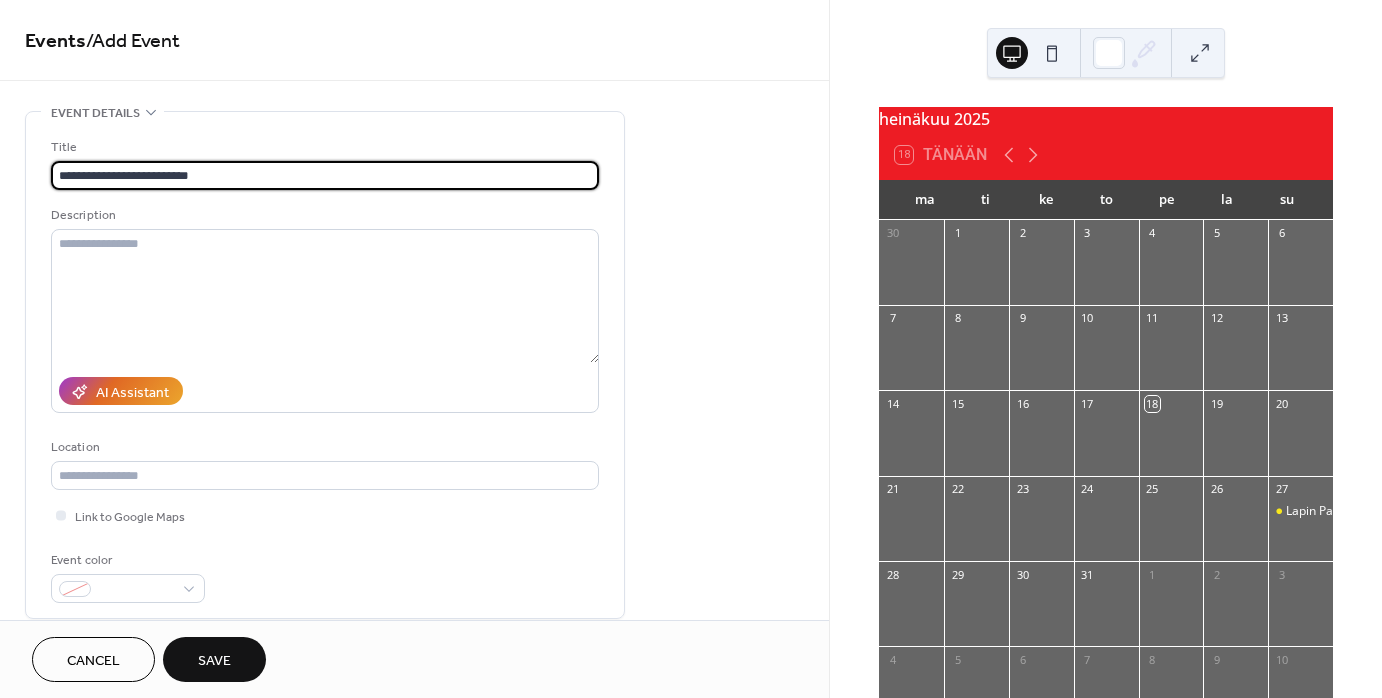 click on "**********" at bounding box center [325, 175] 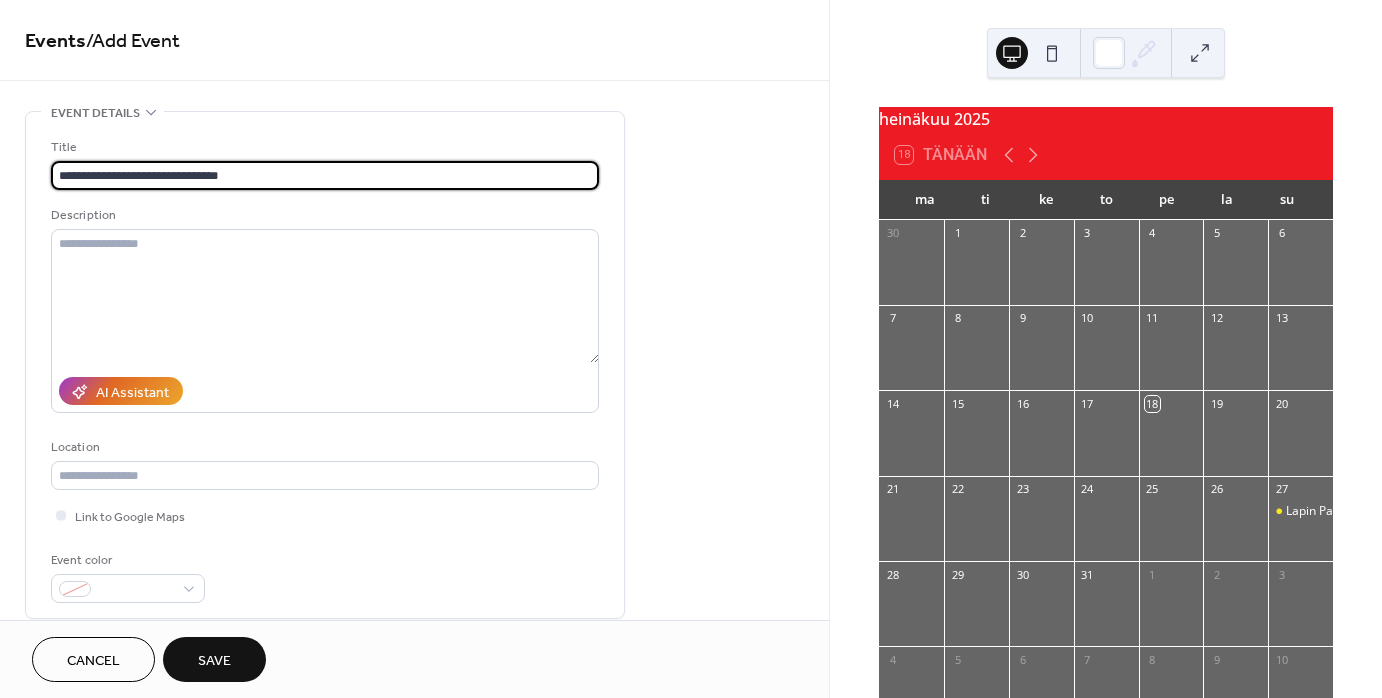 click on "**********" at bounding box center (325, 175) 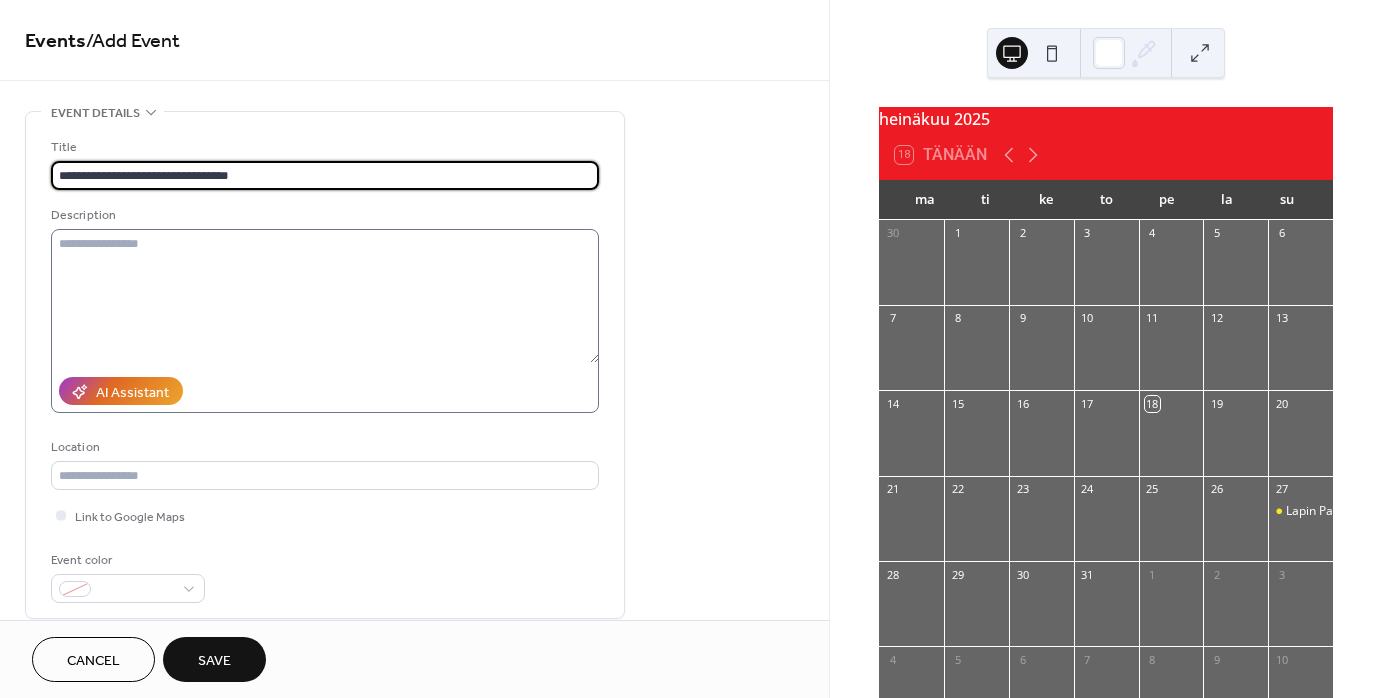 type on "**********" 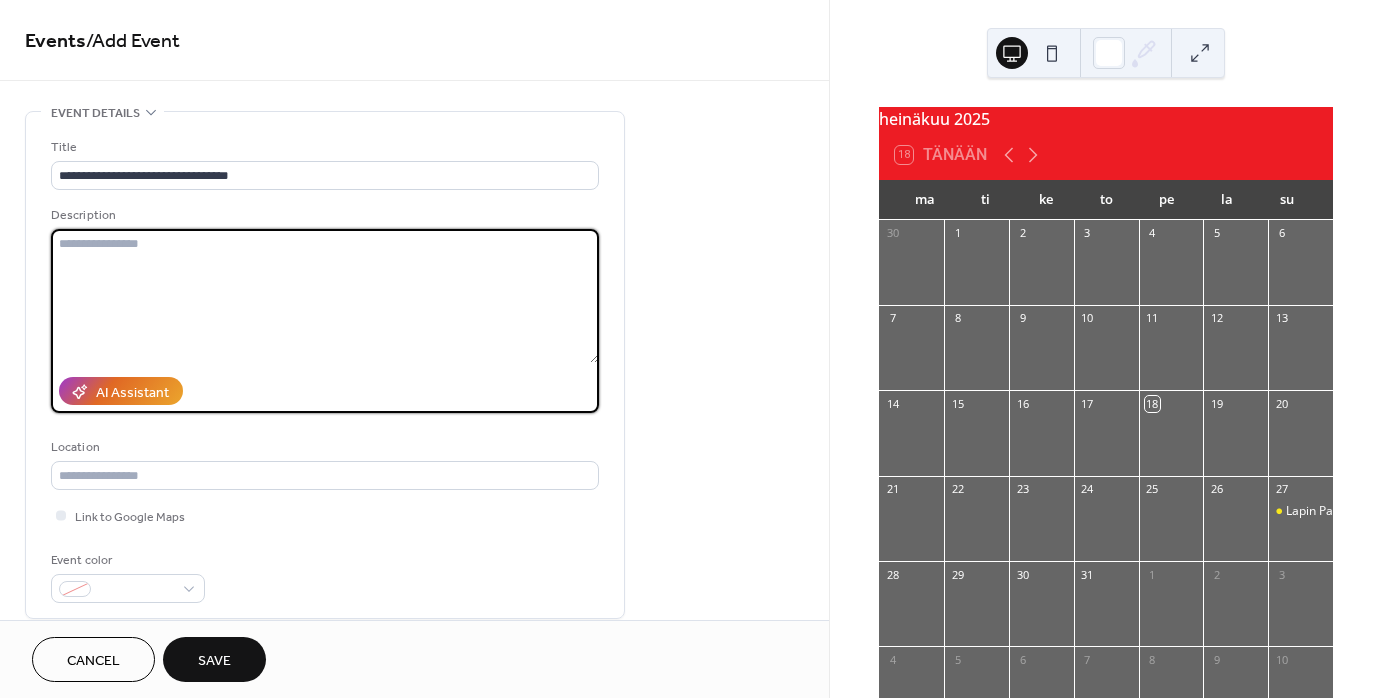 click at bounding box center [325, 296] 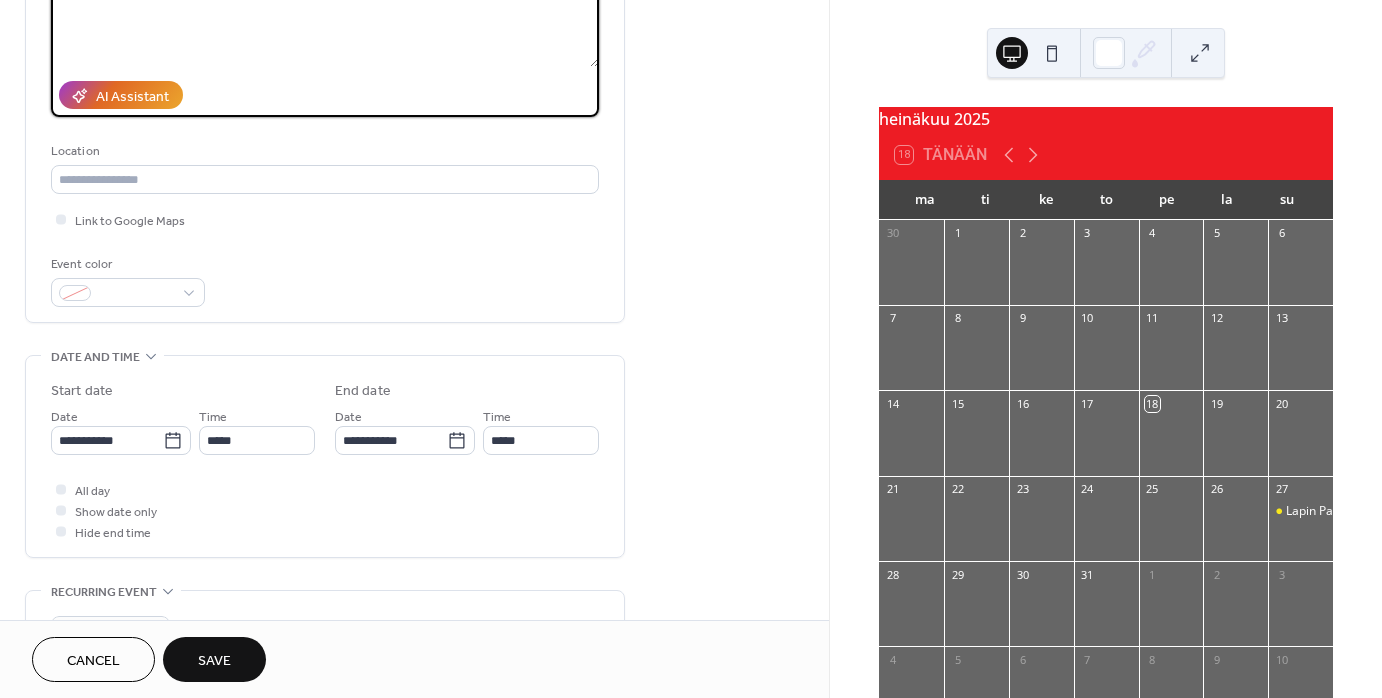 scroll, scrollTop: 300, scrollLeft: 0, axis: vertical 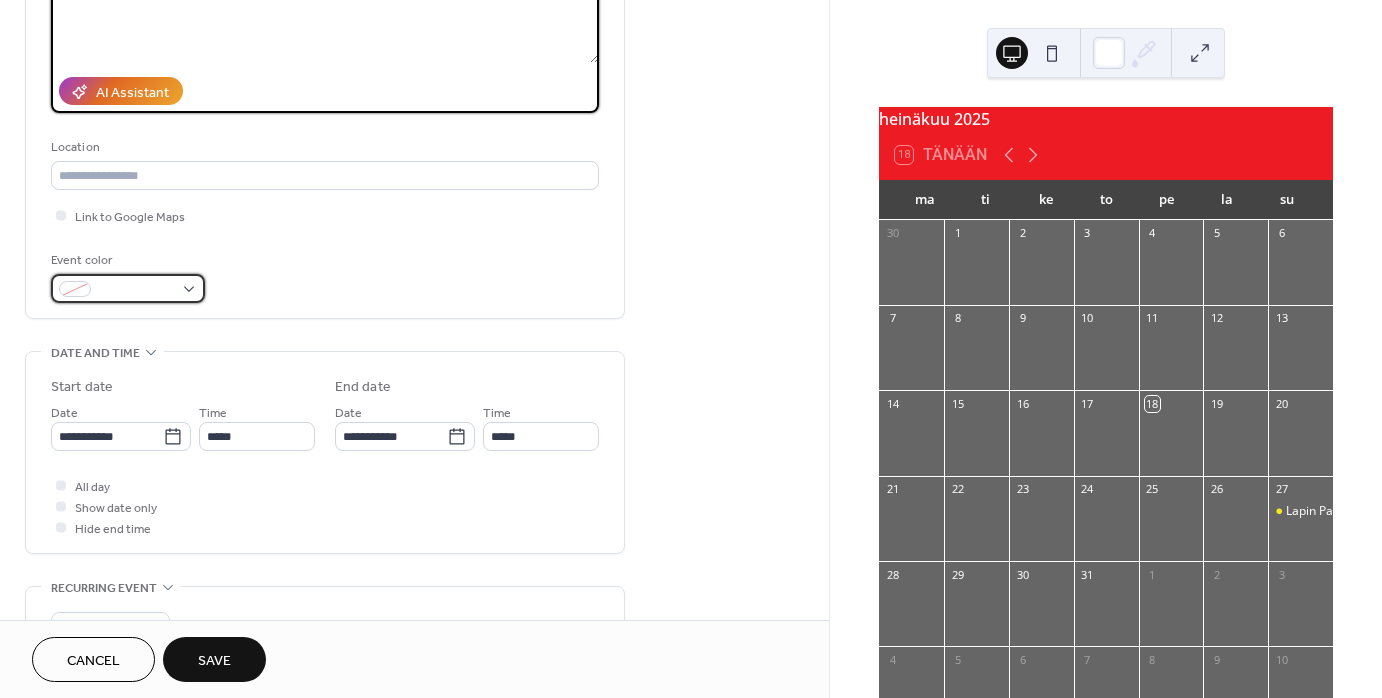 click at bounding box center [128, 288] 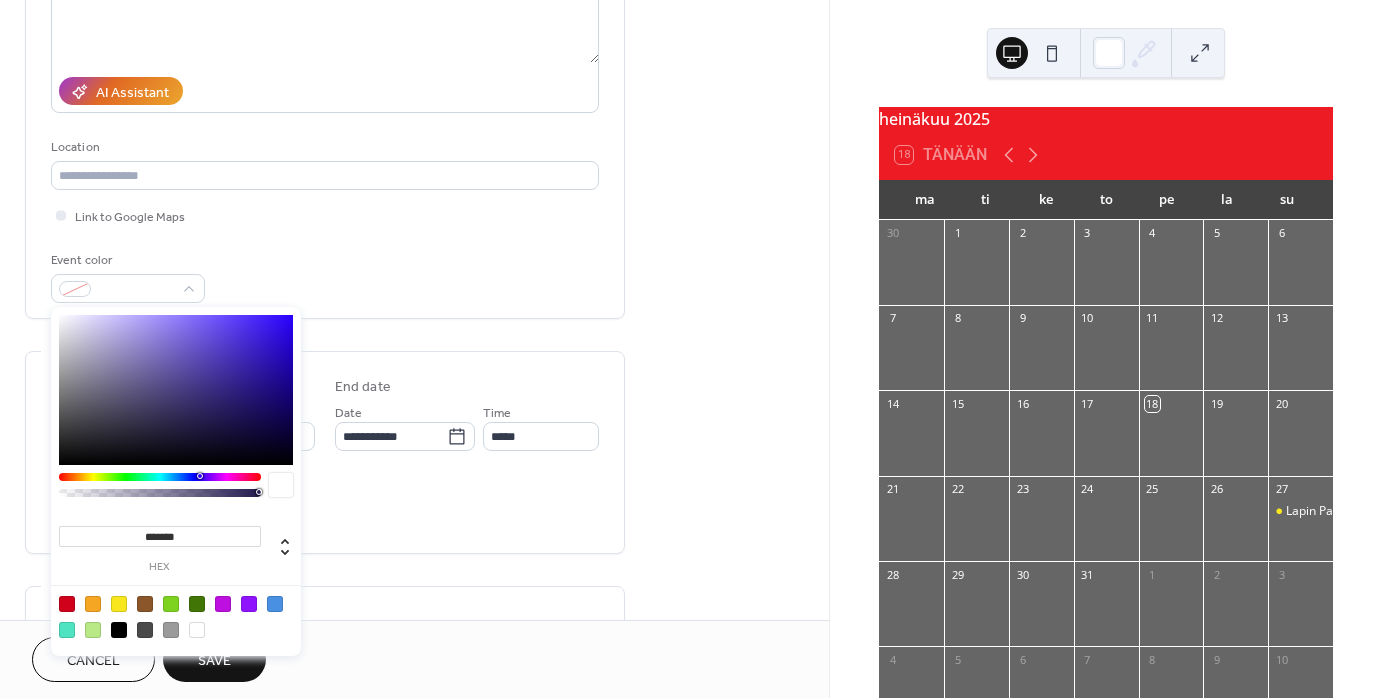 click at bounding box center [119, 604] 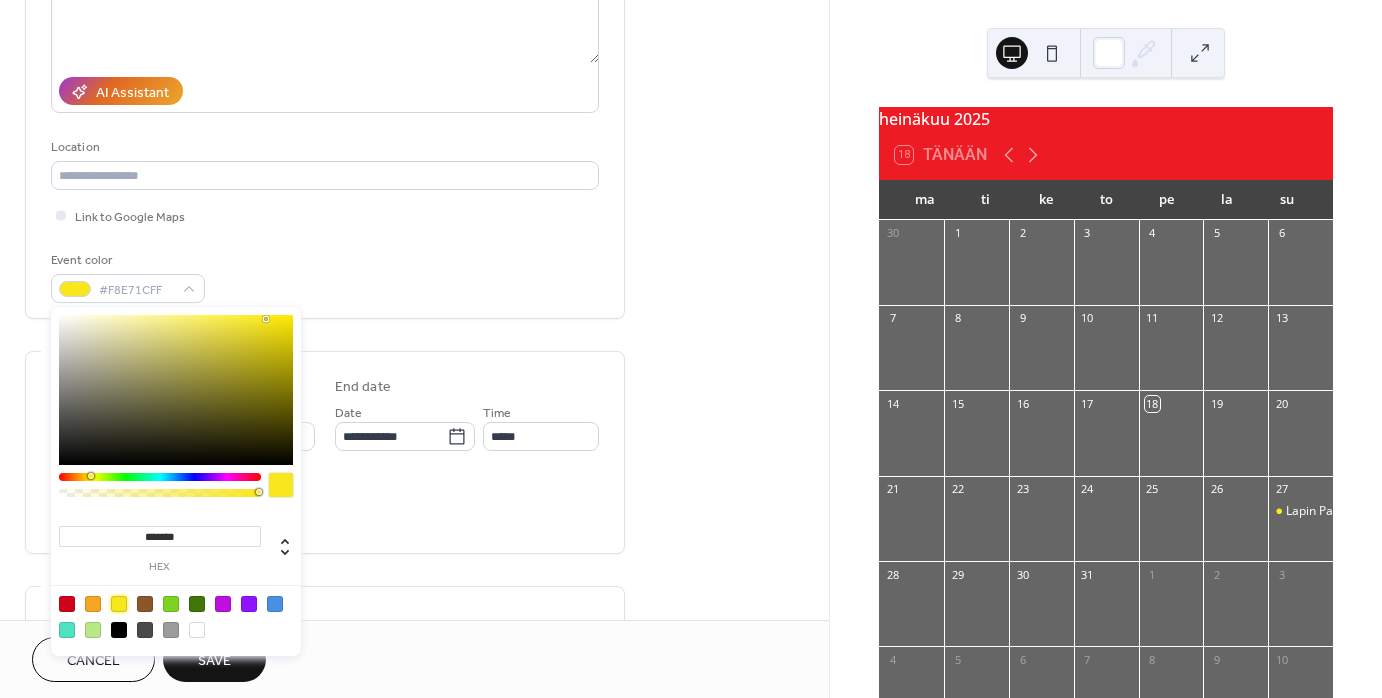 click on "**********" at bounding box center [414, 420] 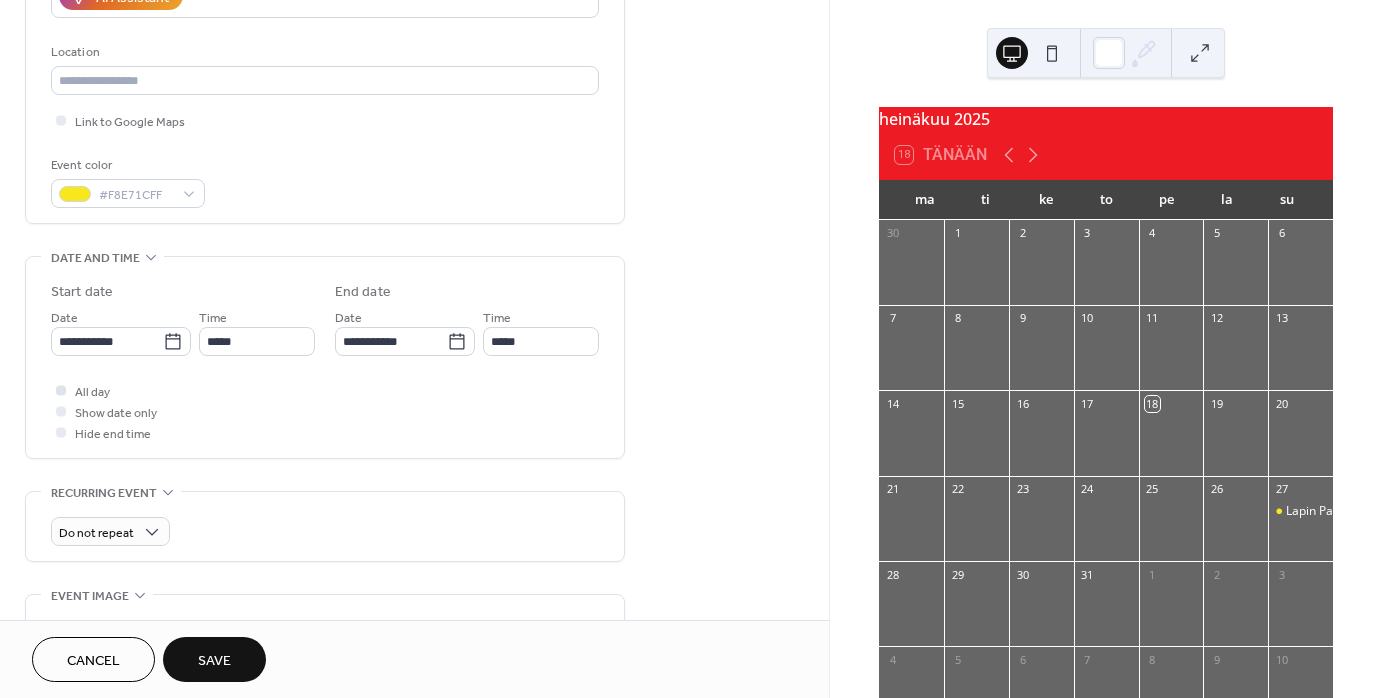 scroll, scrollTop: 400, scrollLeft: 0, axis: vertical 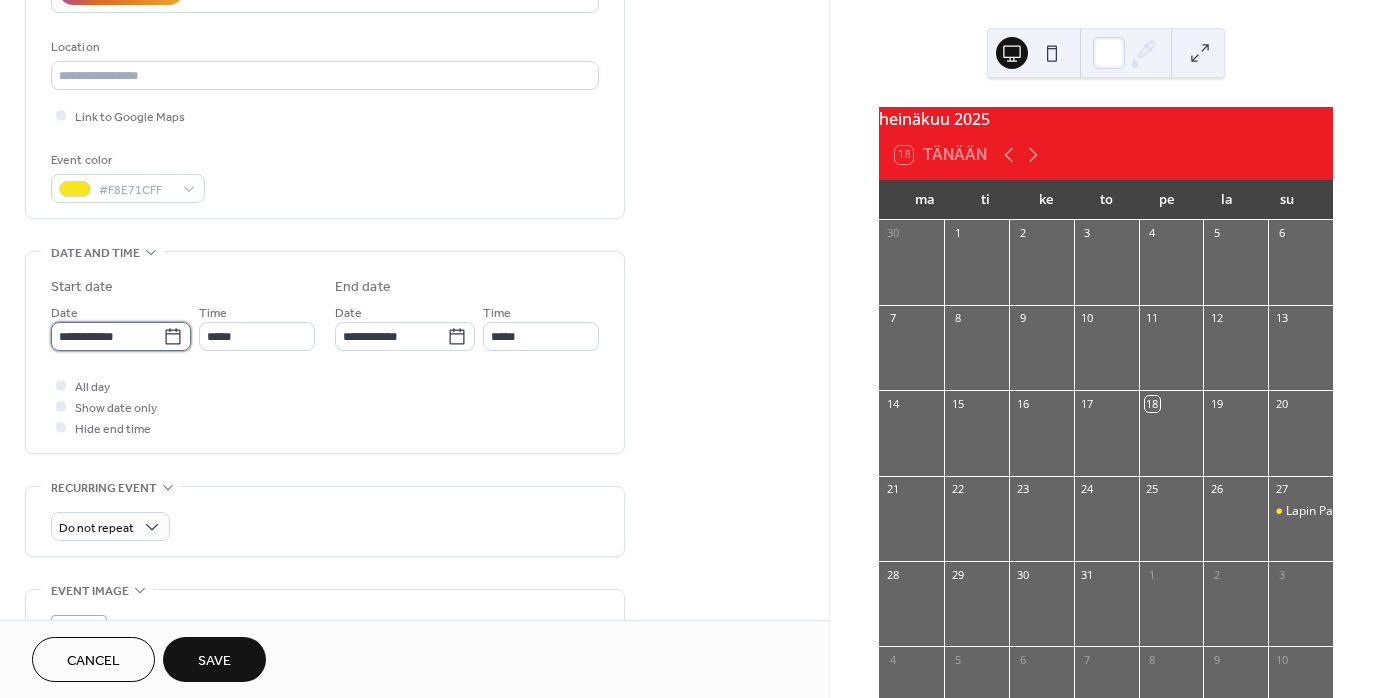 click on "**********" at bounding box center [107, 336] 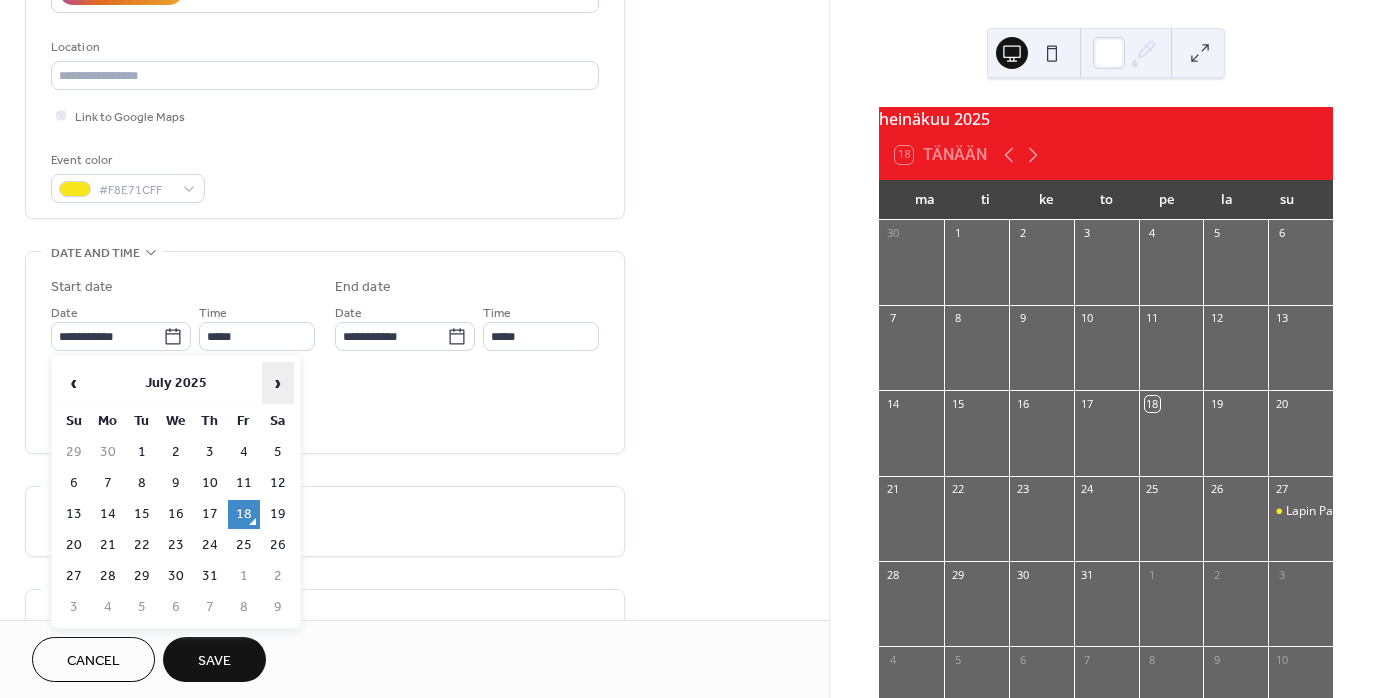 click on "›" at bounding box center [278, 383] 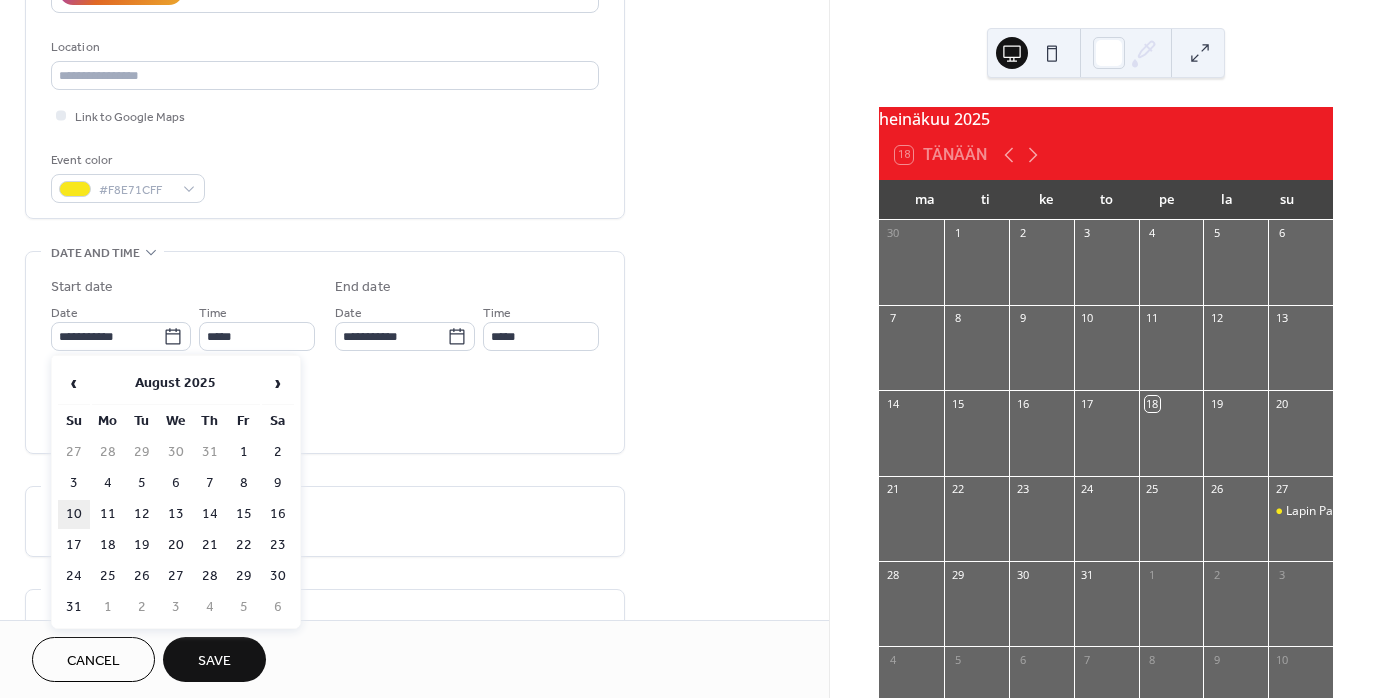 click on "10" at bounding box center (74, 514) 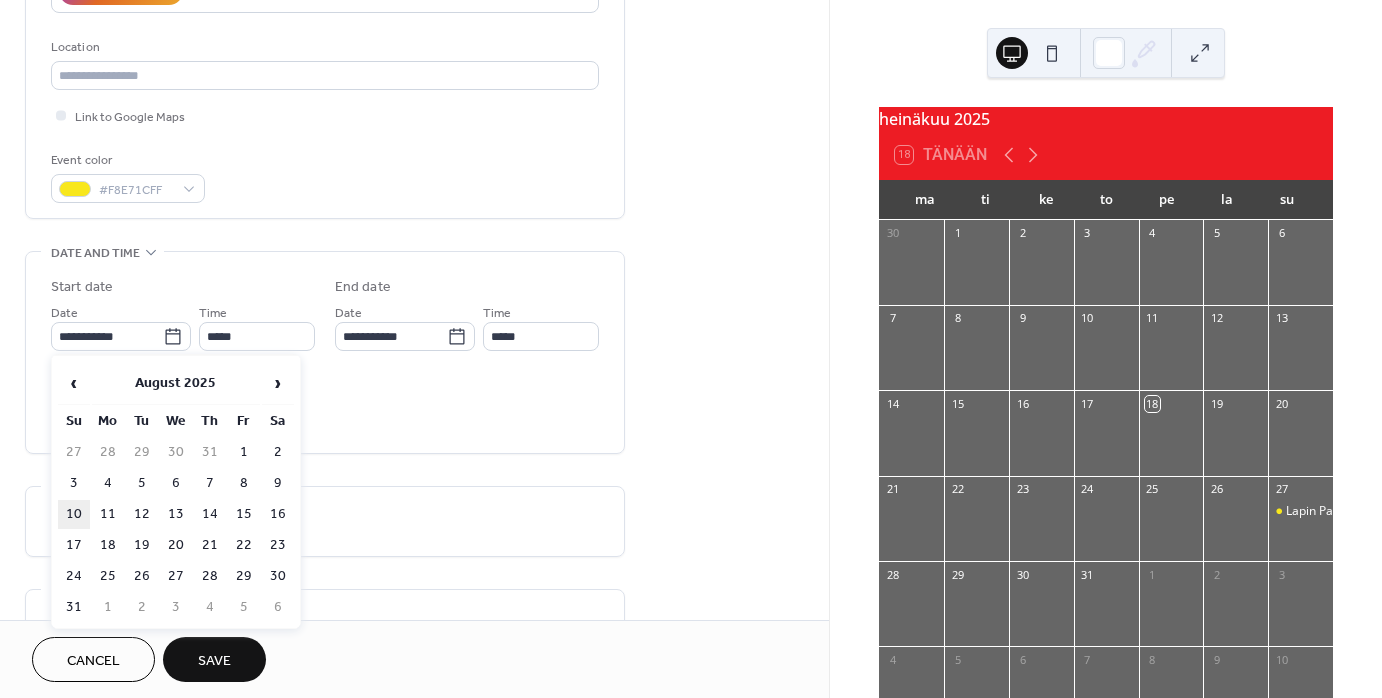 type on "**********" 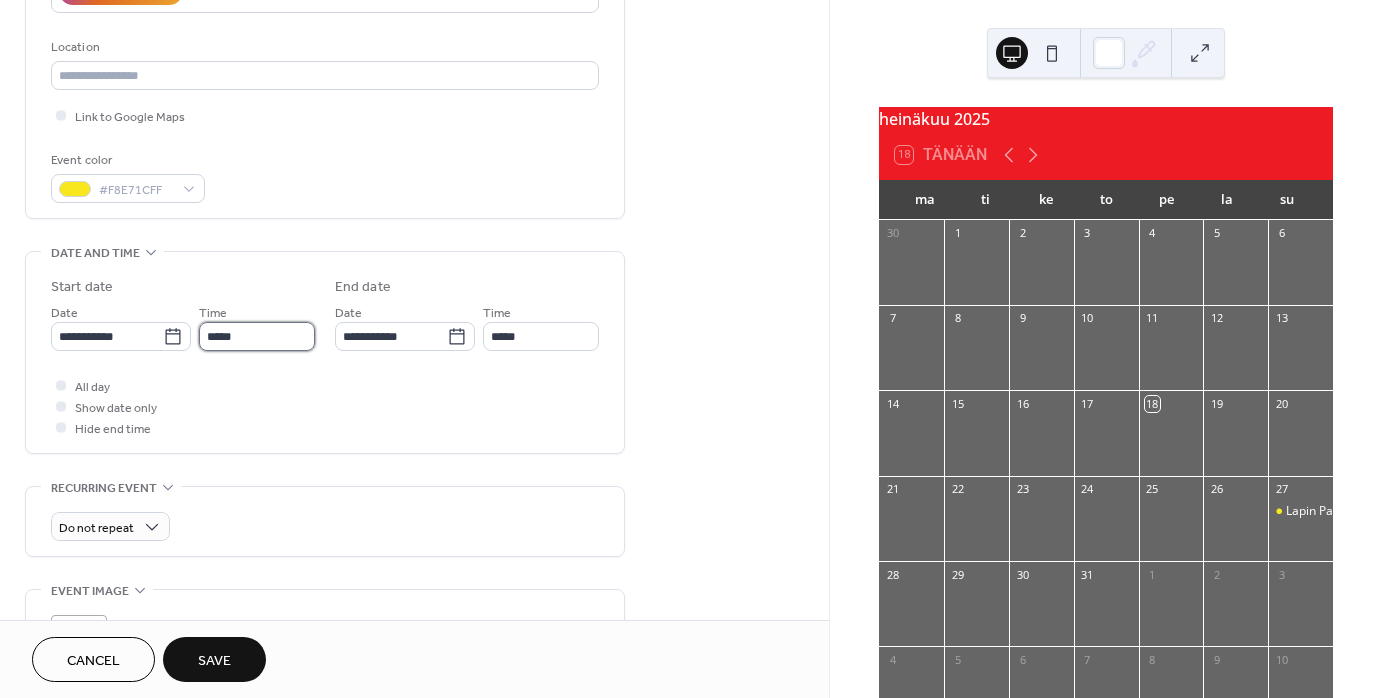 click on "*****" at bounding box center (257, 336) 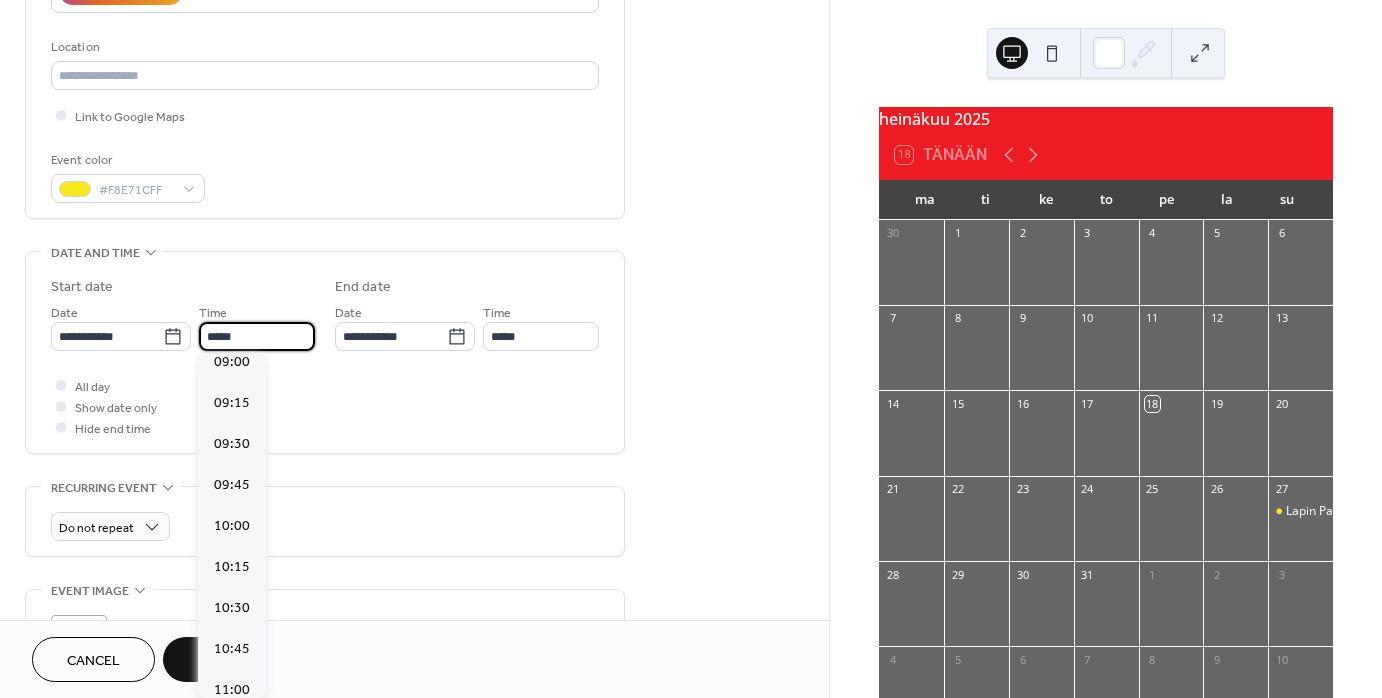 scroll, scrollTop: 1468, scrollLeft: 0, axis: vertical 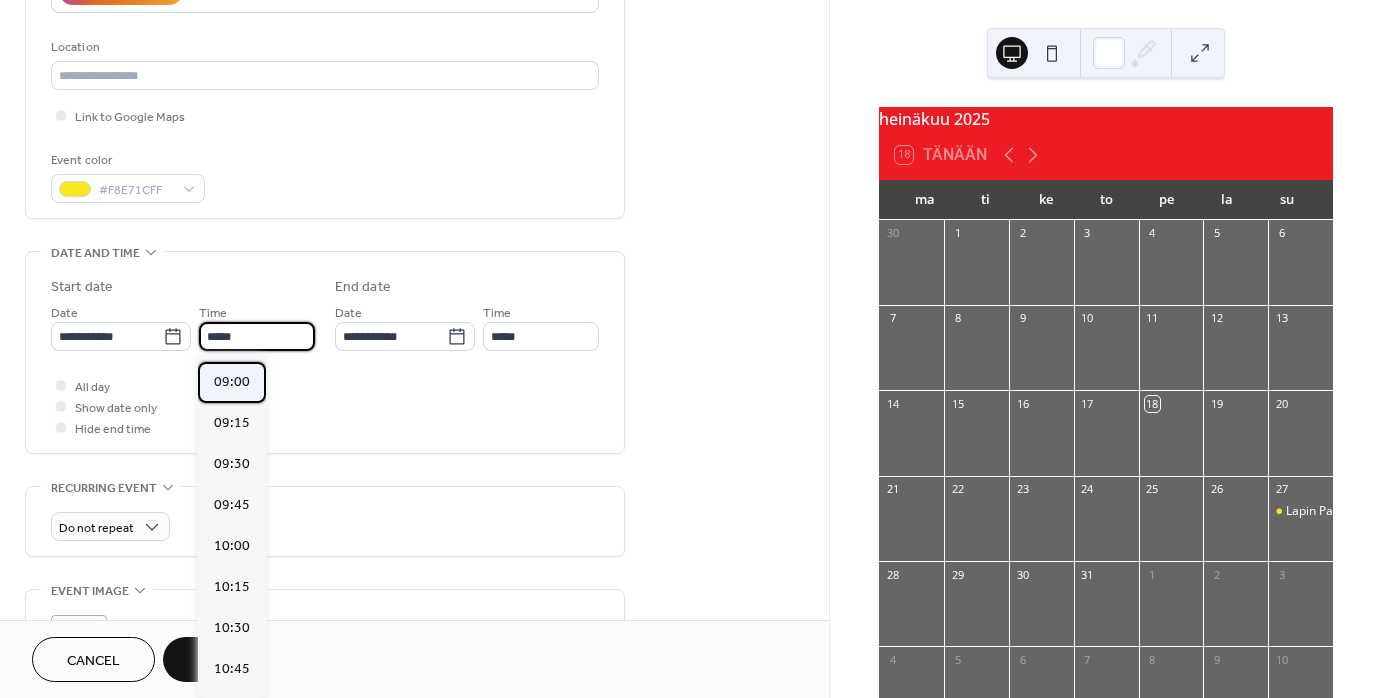 click on "09:00" at bounding box center [232, 382] 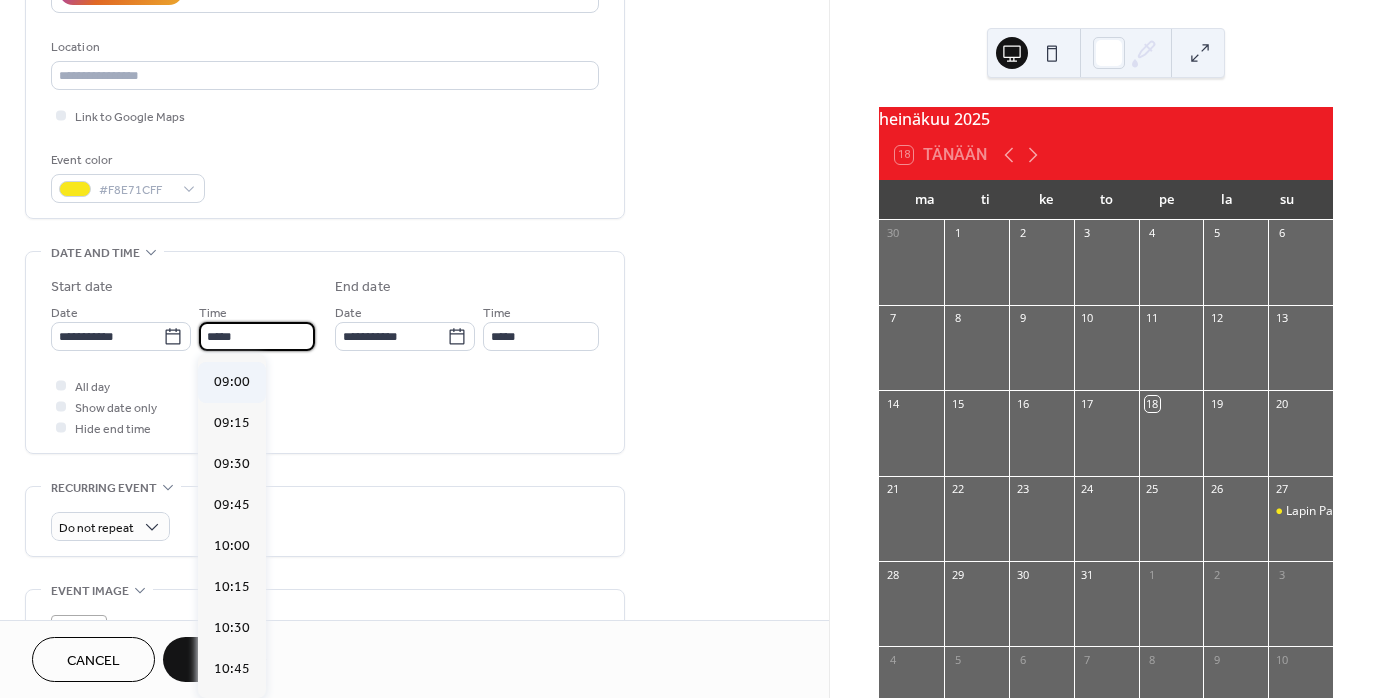 type on "*****" 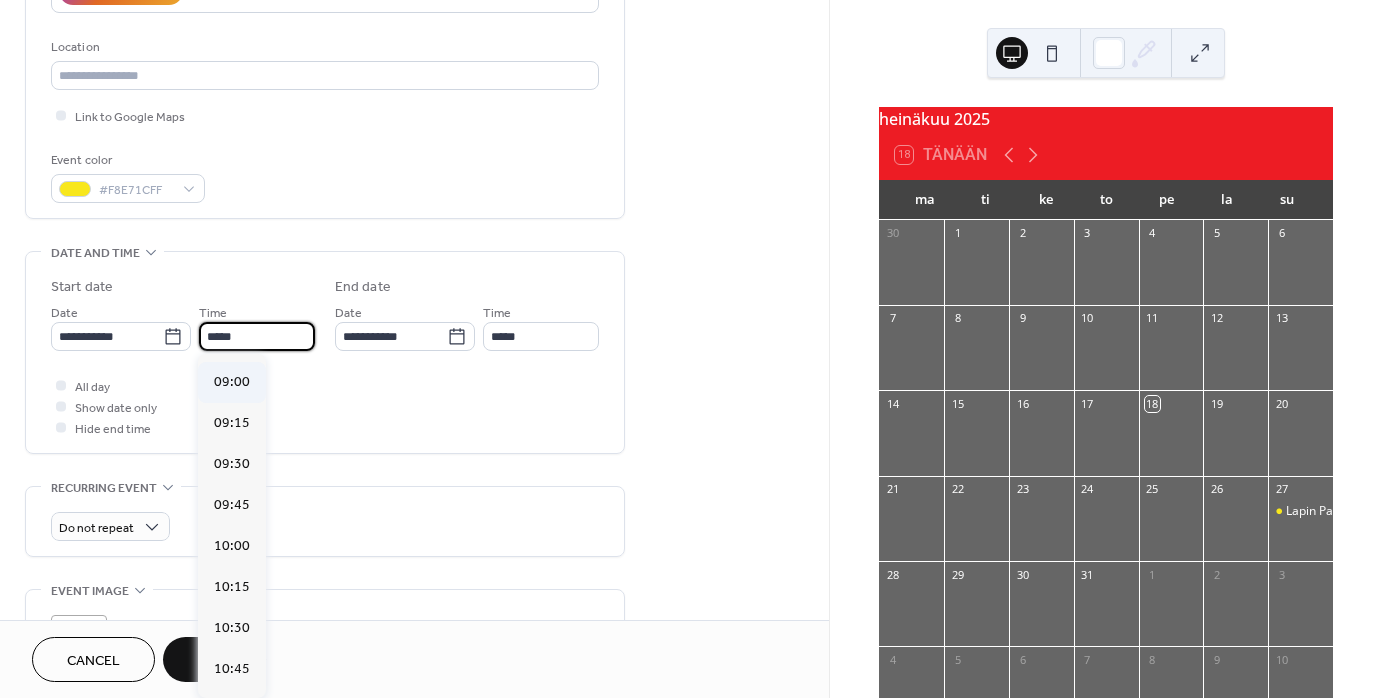 type on "*****" 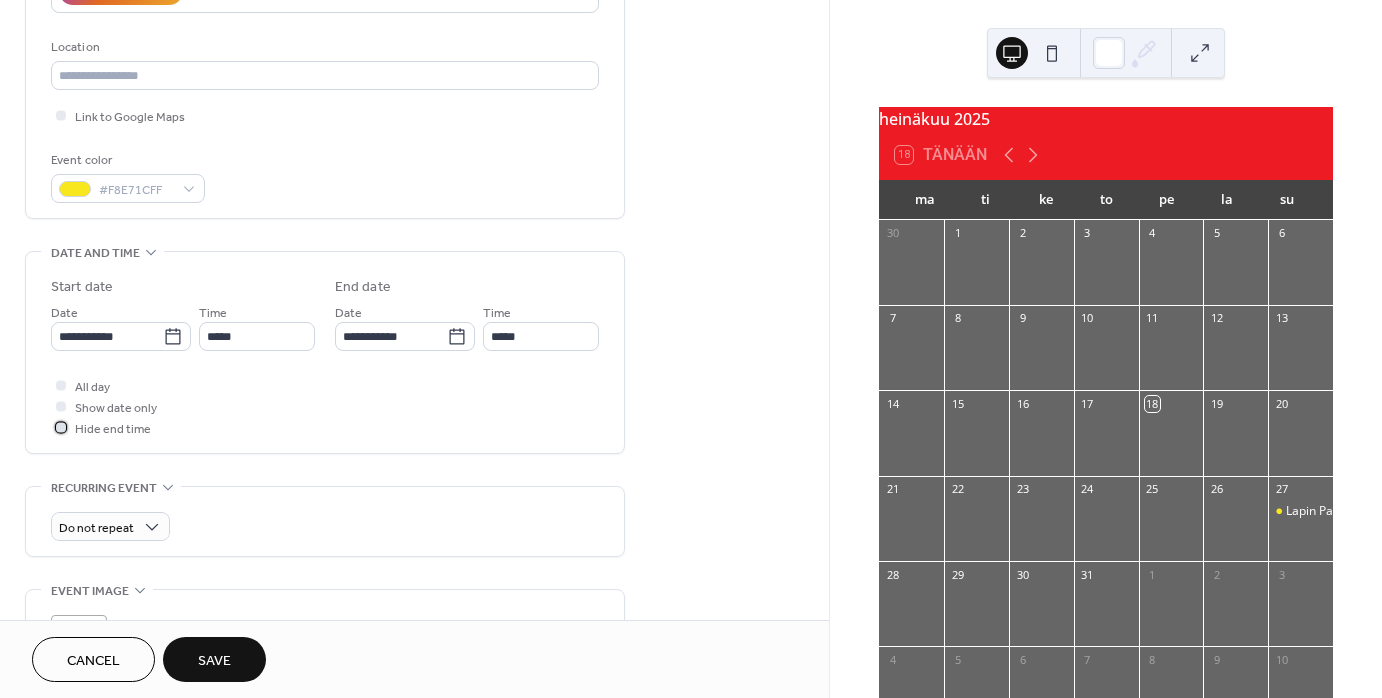 click on "Hide end time" at bounding box center (113, 429) 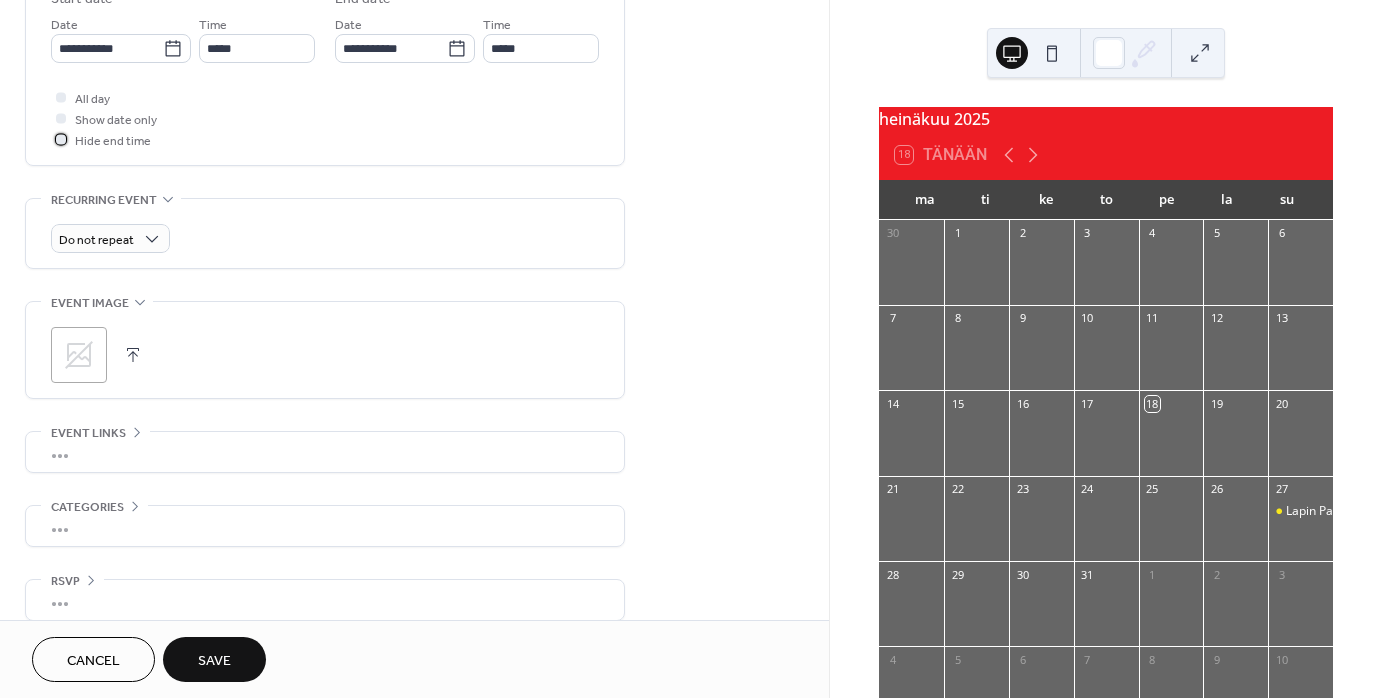 scroll, scrollTop: 706, scrollLeft: 0, axis: vertical 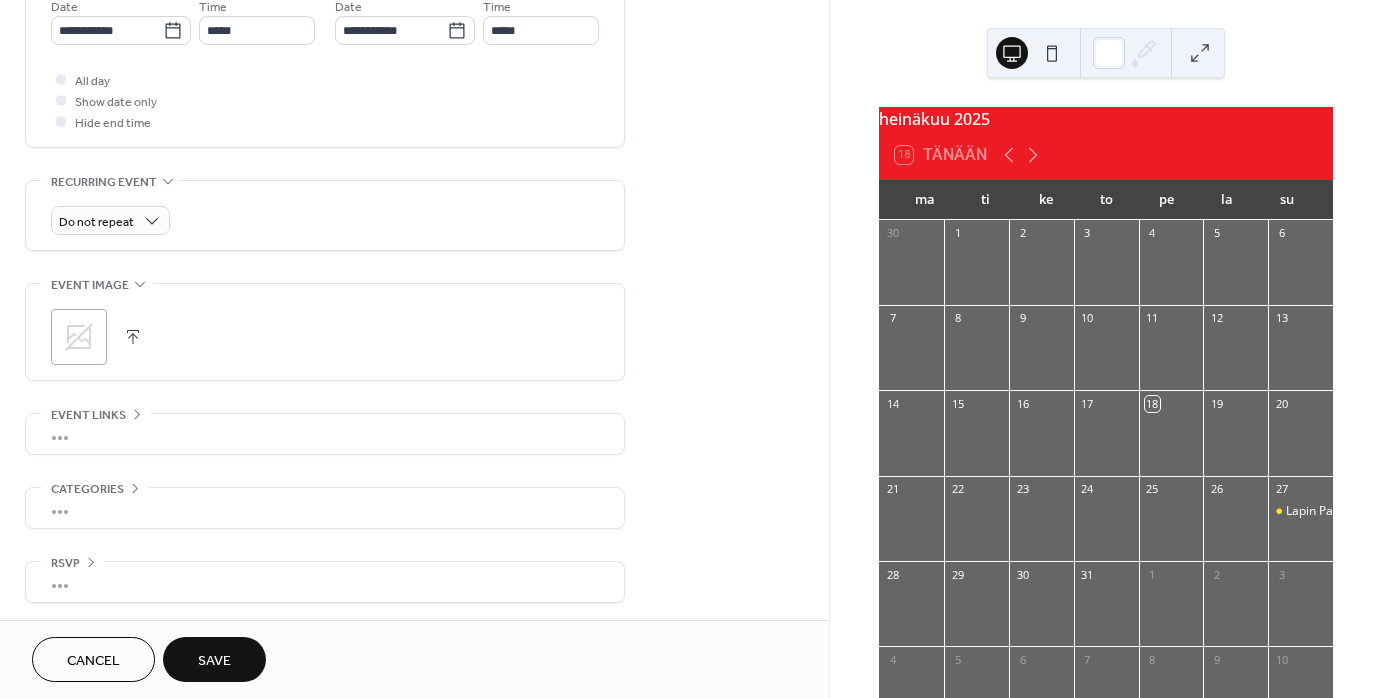 click on "Save" at bounding box center (214, 661) 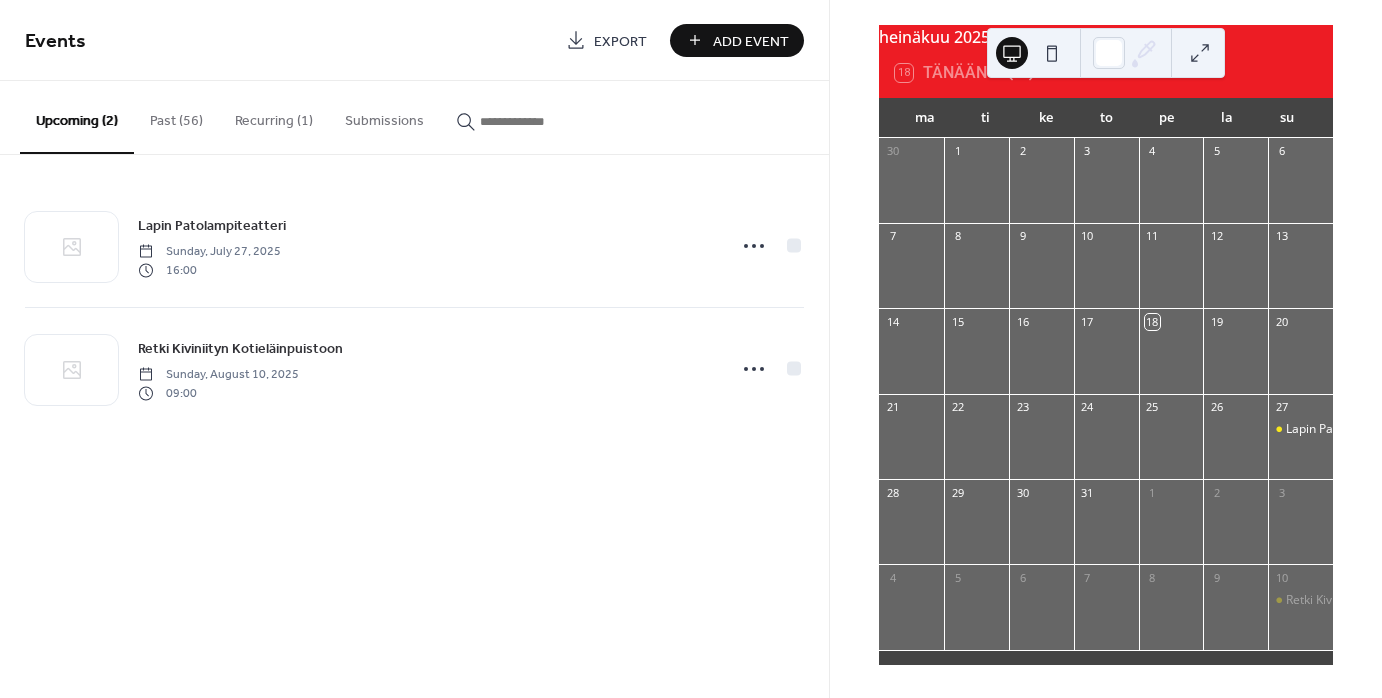 scroll, scrollTop: 92, scrollLeft: 0, axis: vertical 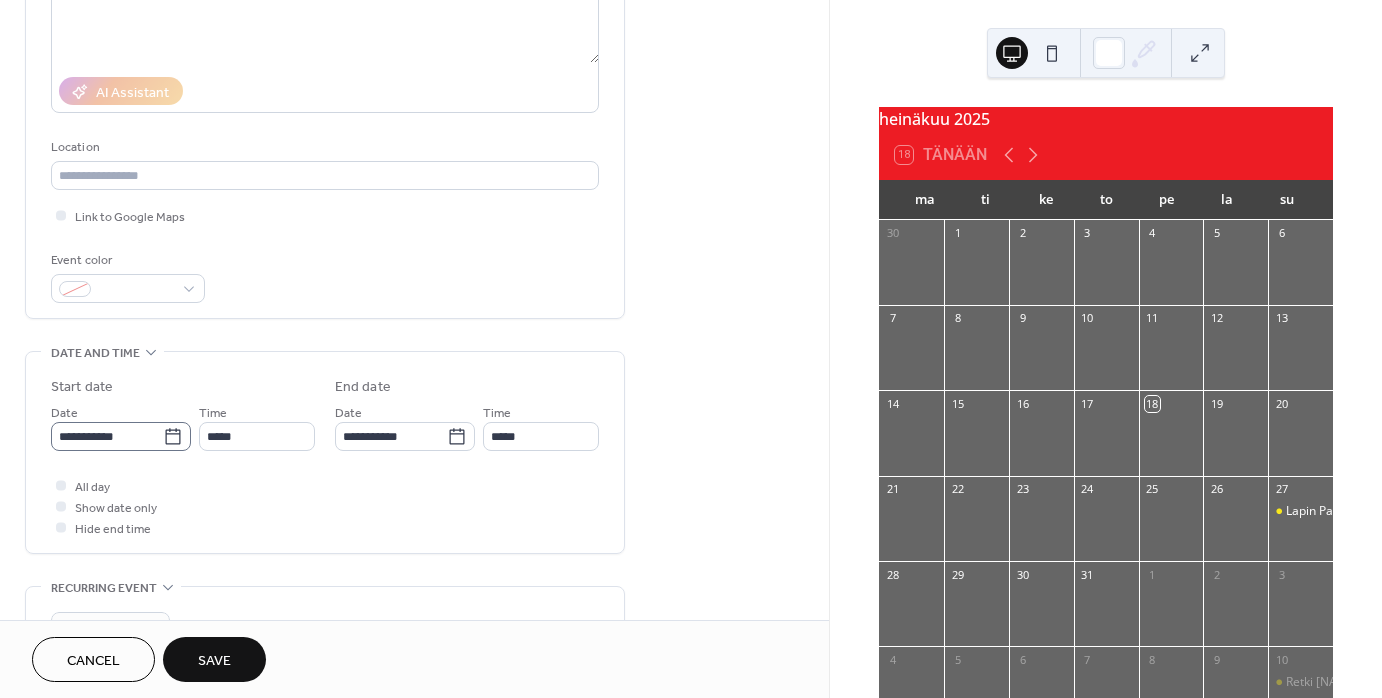 type on "**********" 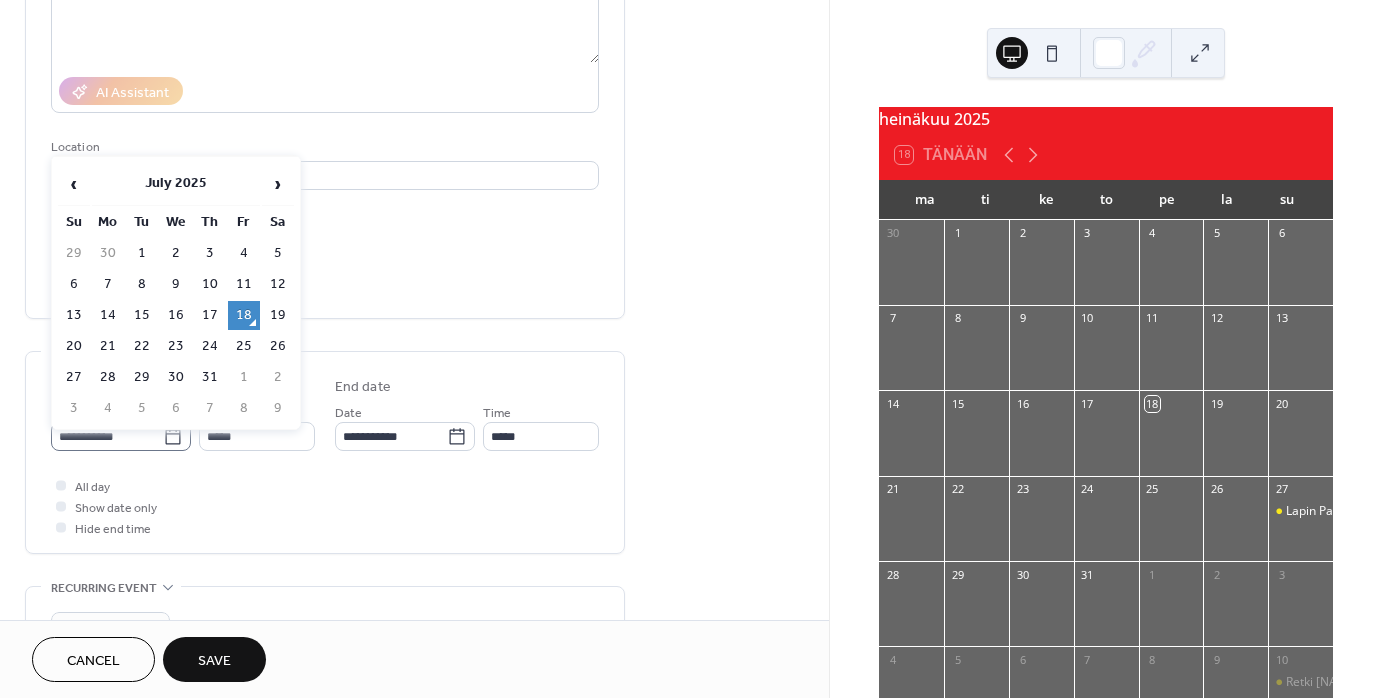 click 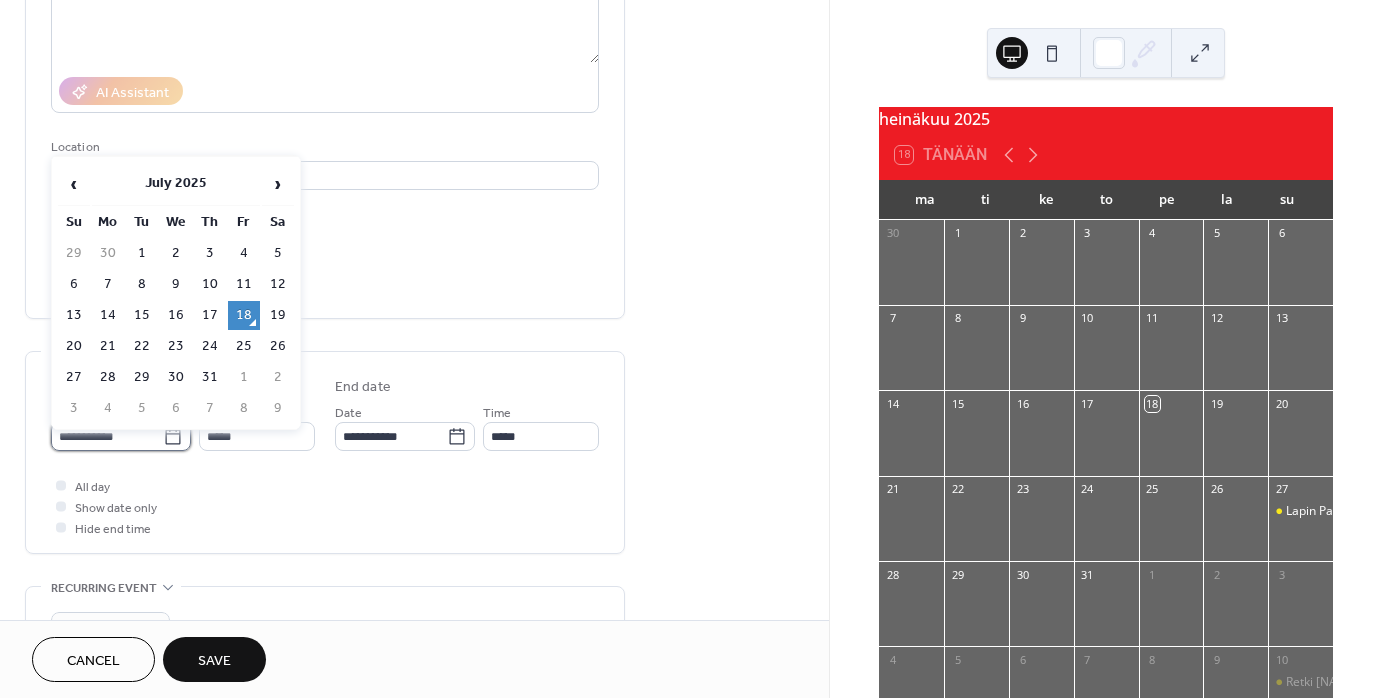 click on "**********" at bounding box center (107, 436) 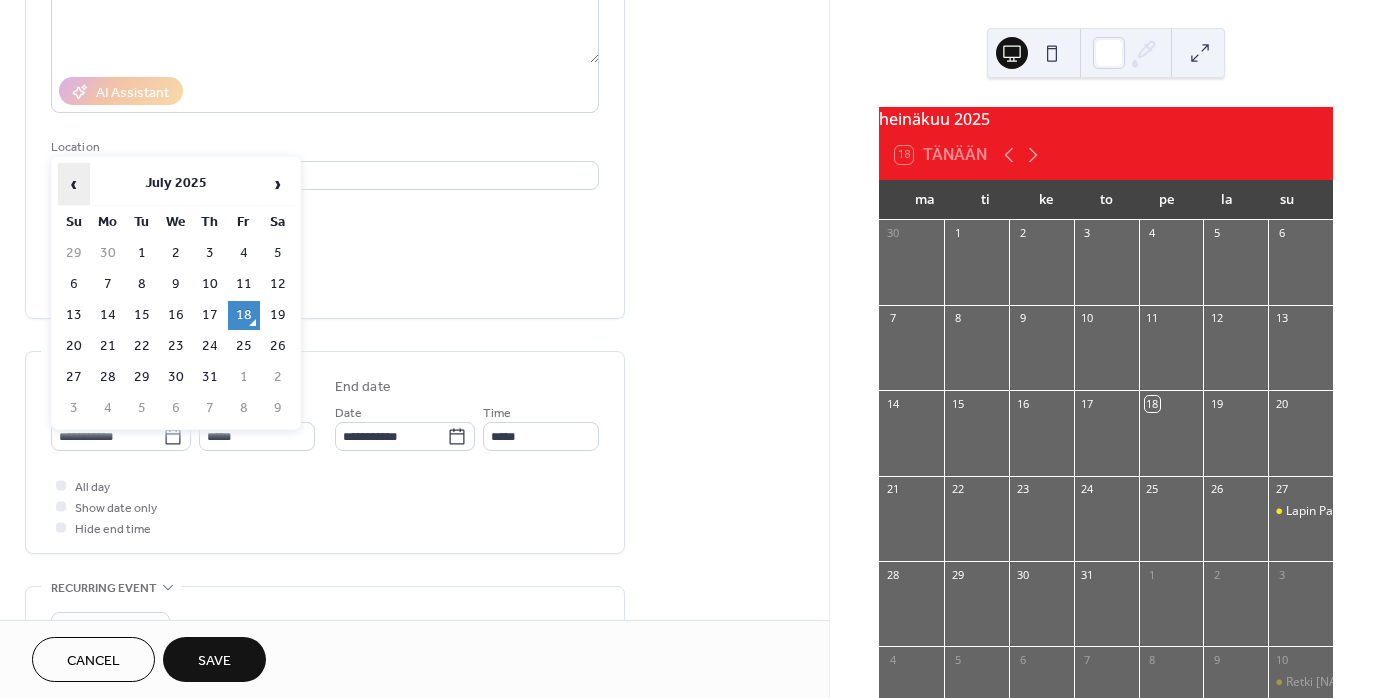 click on "‹" at bounding box center (74, 184) 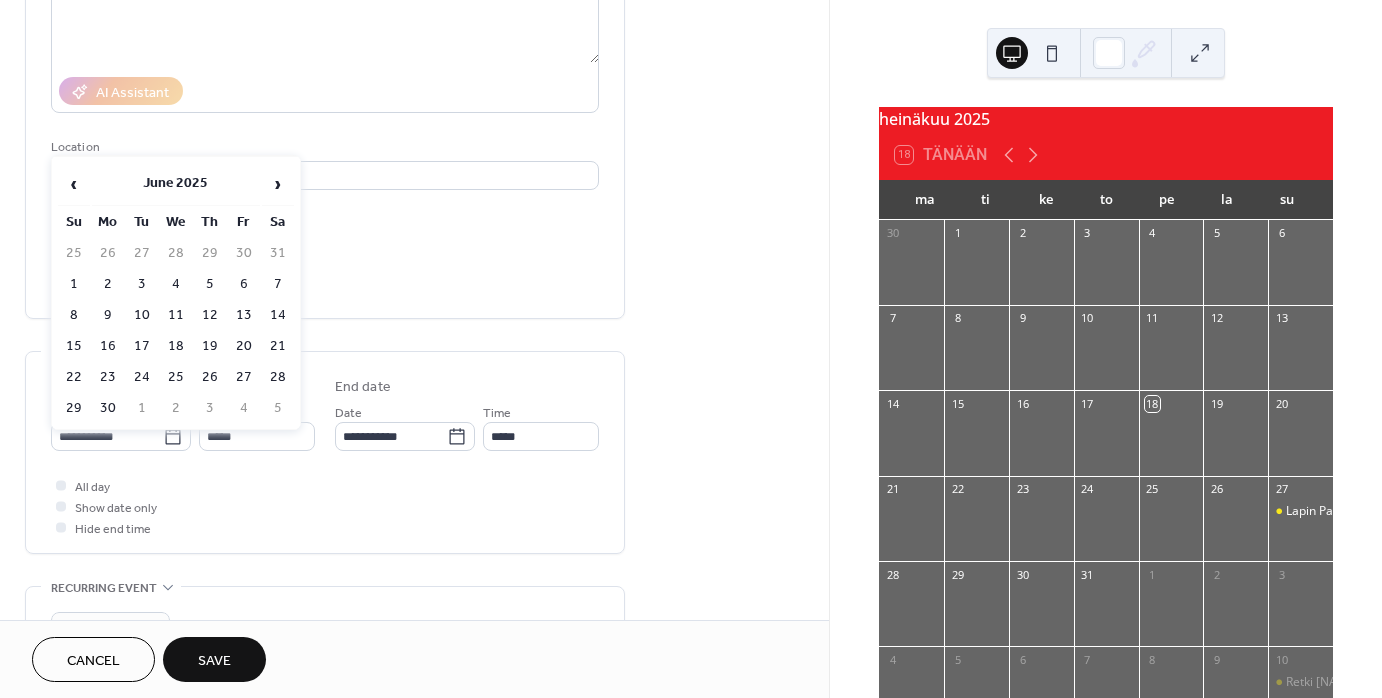 click on "1" at bounding box center (74, 284) 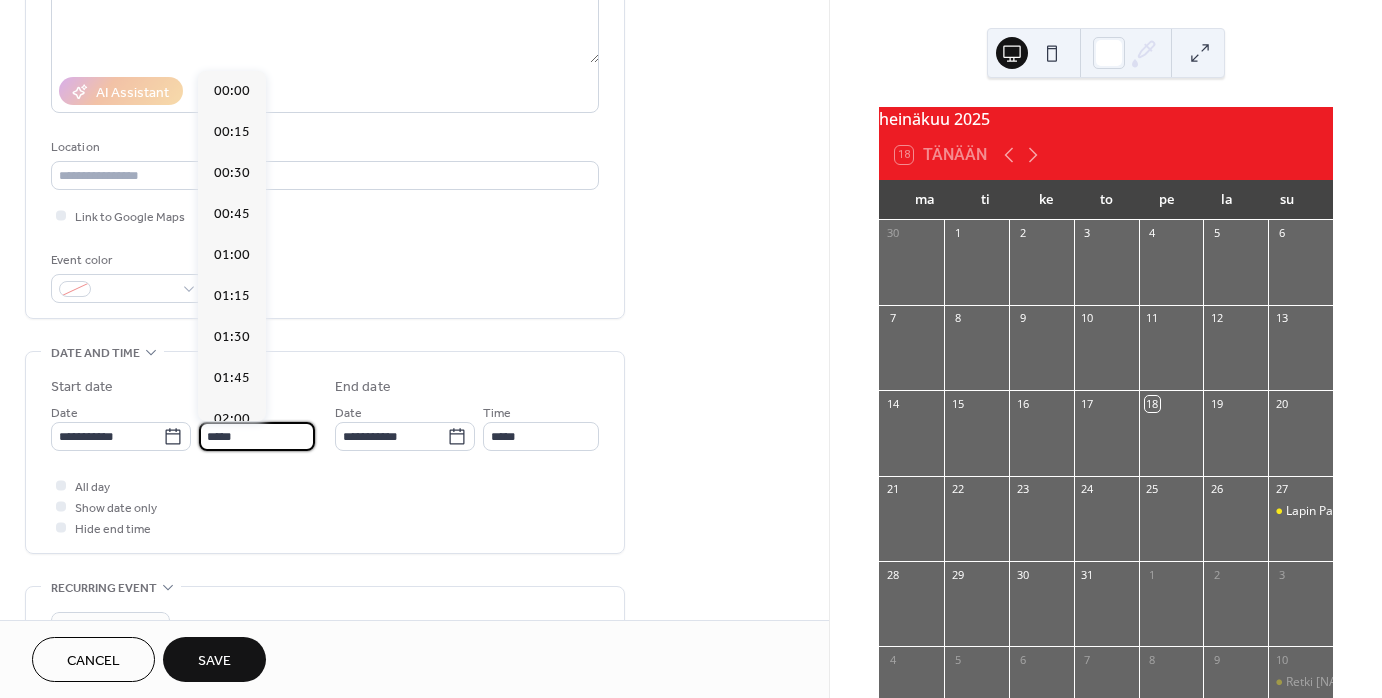 click on "*****" at bounding box center [257, 436] 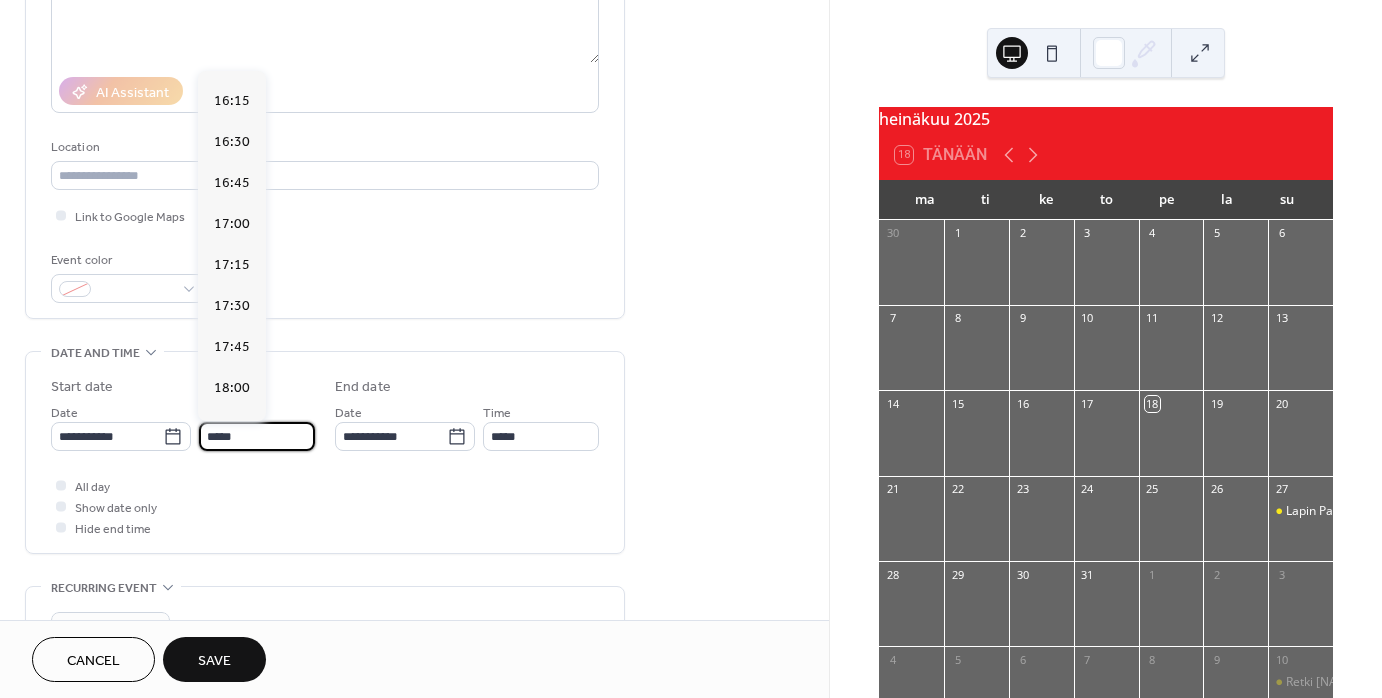 scroll, scrollTop: 2668, scrollLeft: 0, axis: vertical 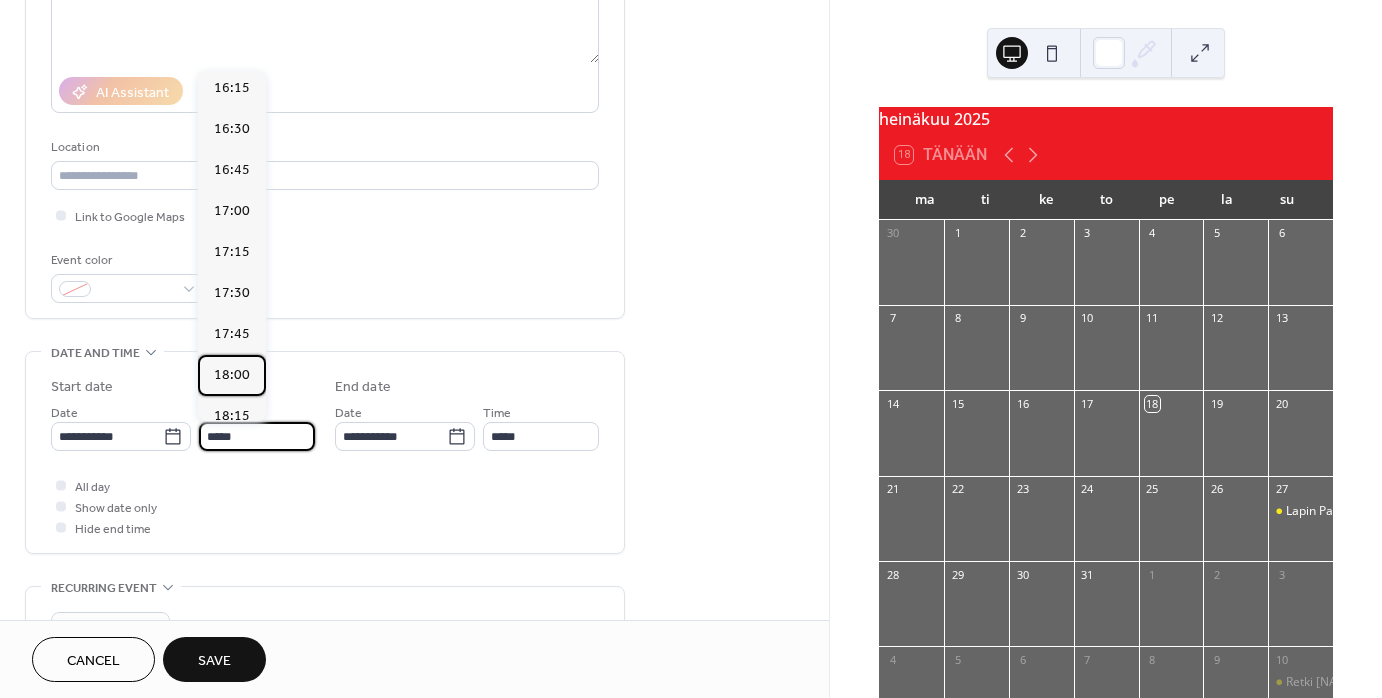 click on "18:00" at bounding box center (232, 375) 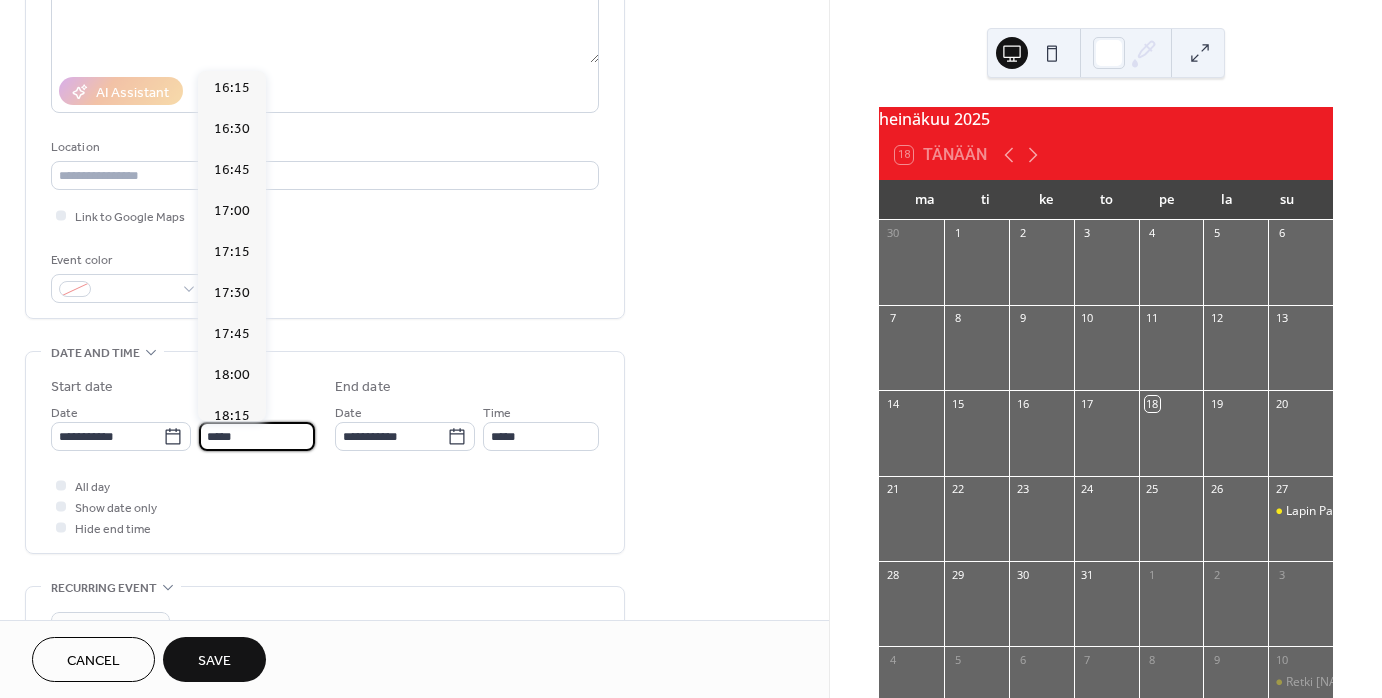 type on "*****" 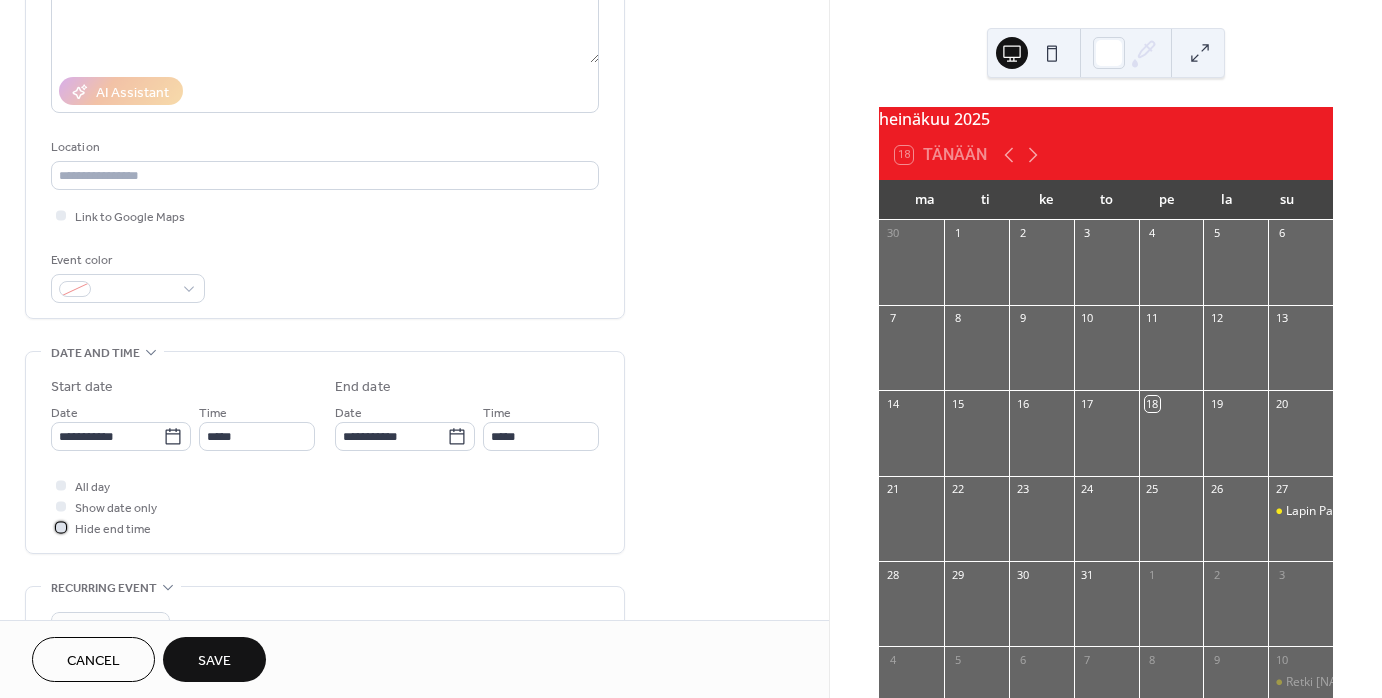 click on "Hide end time" at bounding box center (113, 529) 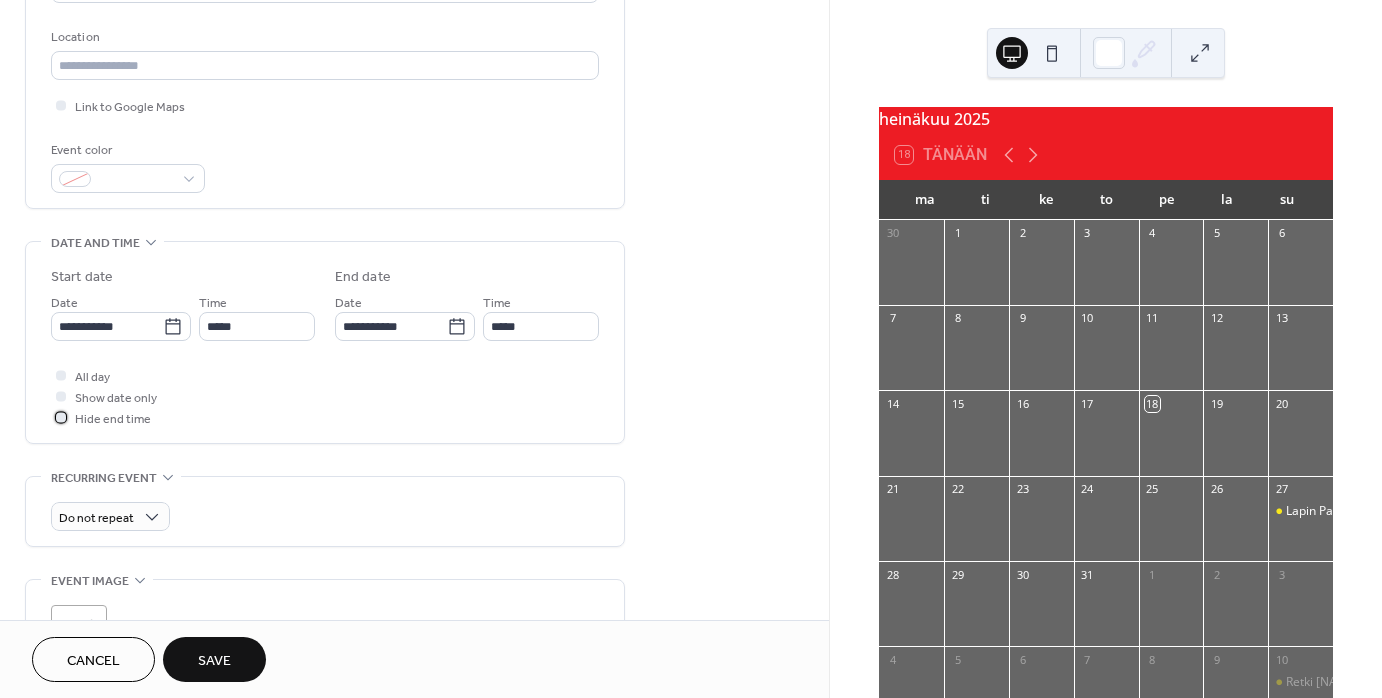 scroll, scrollTop: 406, scrollLeft: 0, axis: vertical 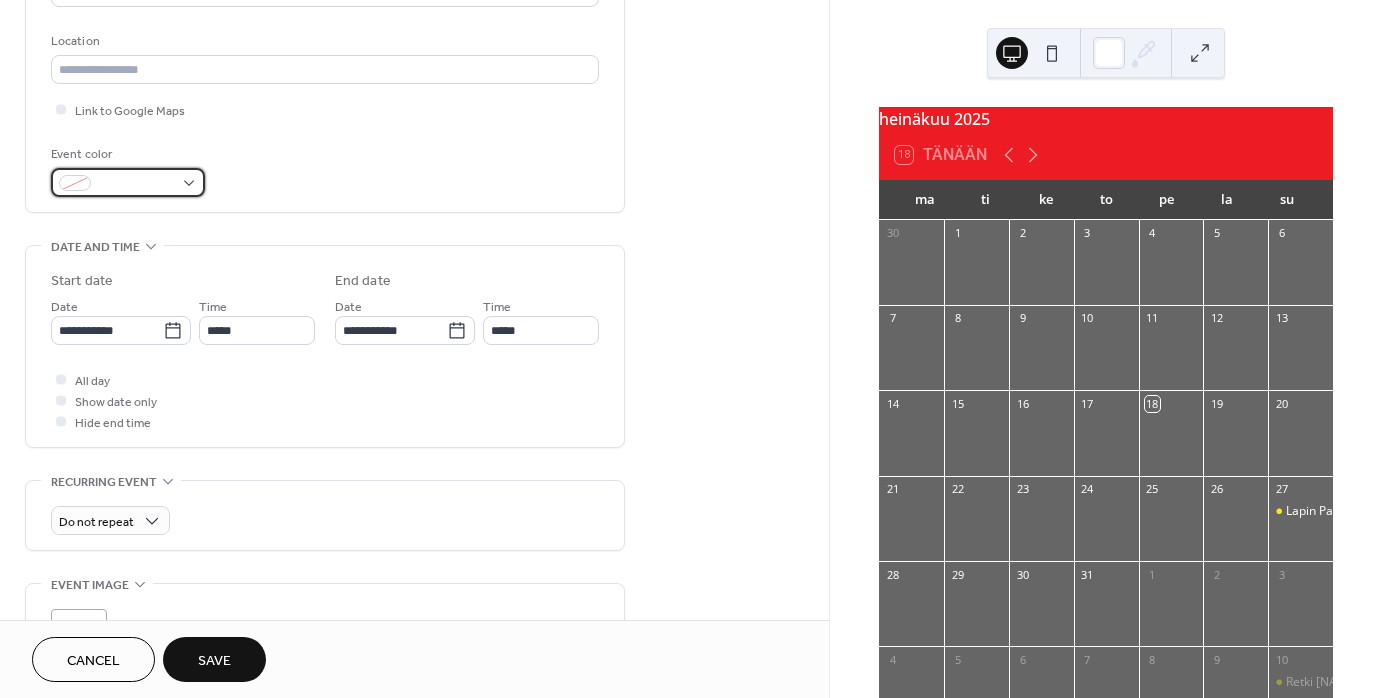 click at bounding box center (136, 184) 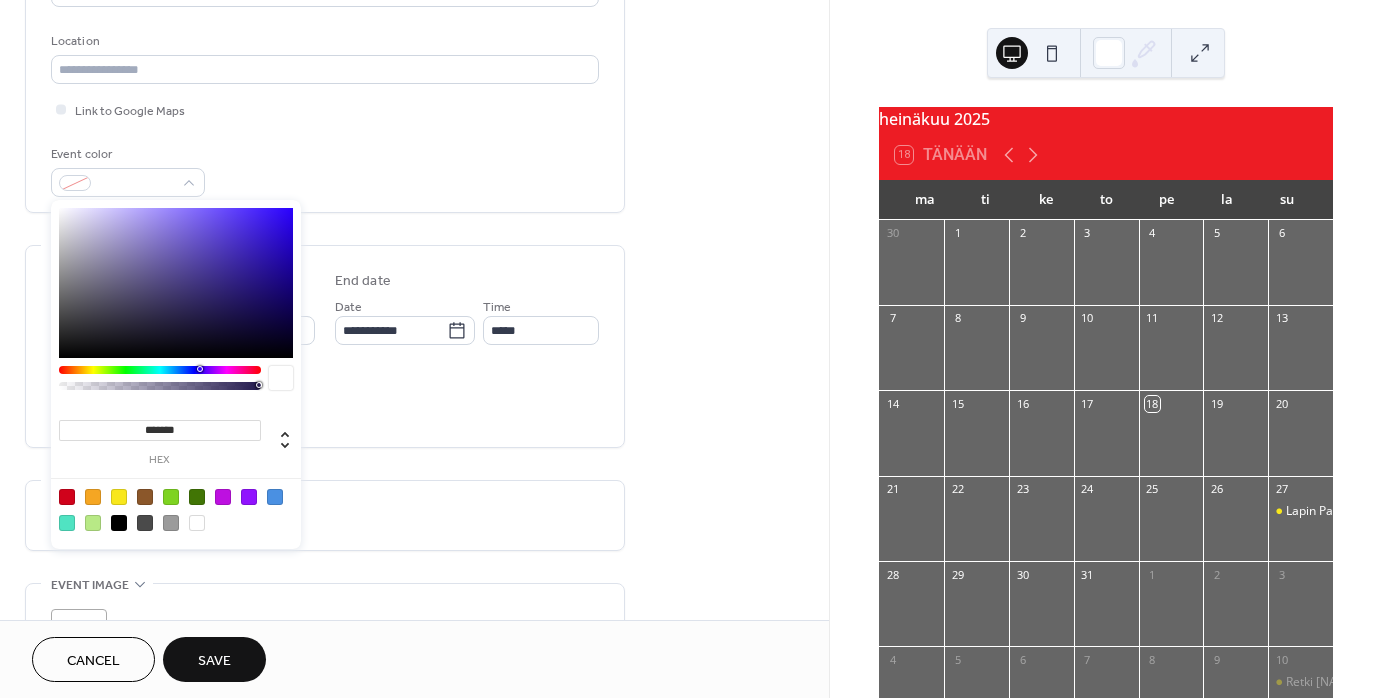 click at bounding box center (176, 509) 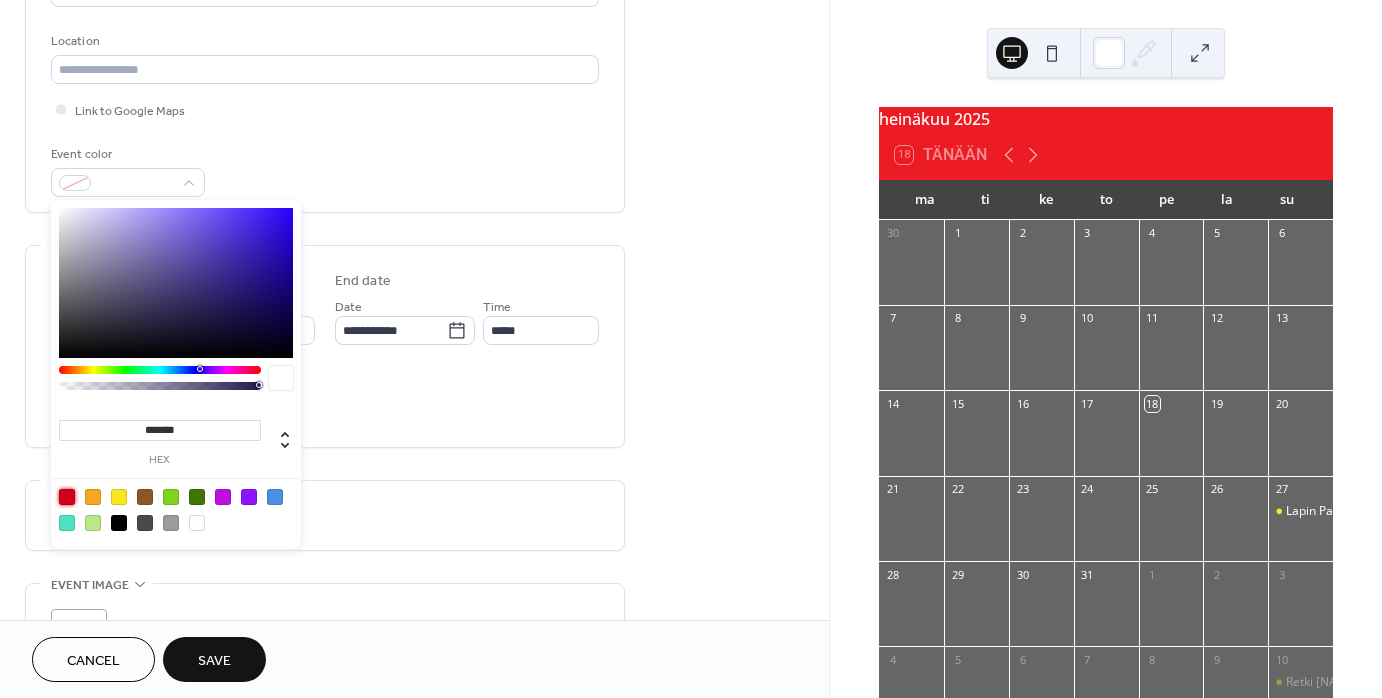 click at bounding box center [67, 497] 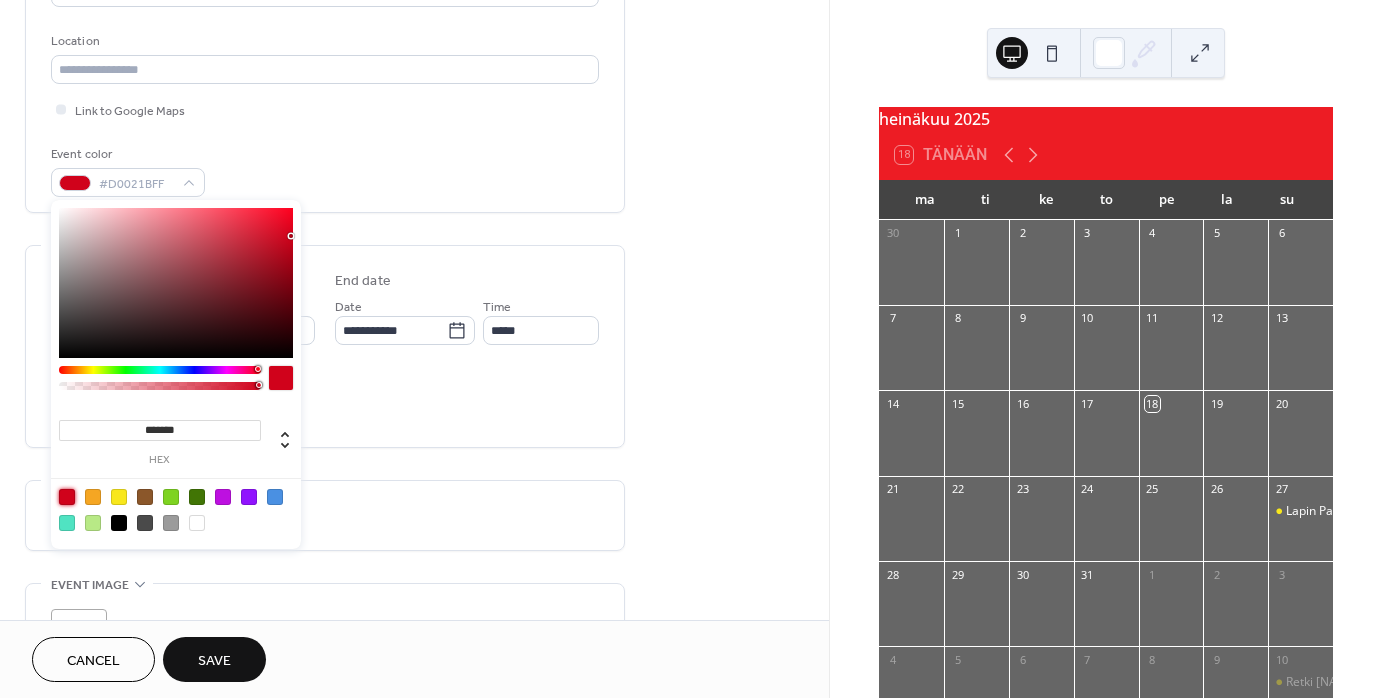 click on "**********" at bounding box center (414, 314) 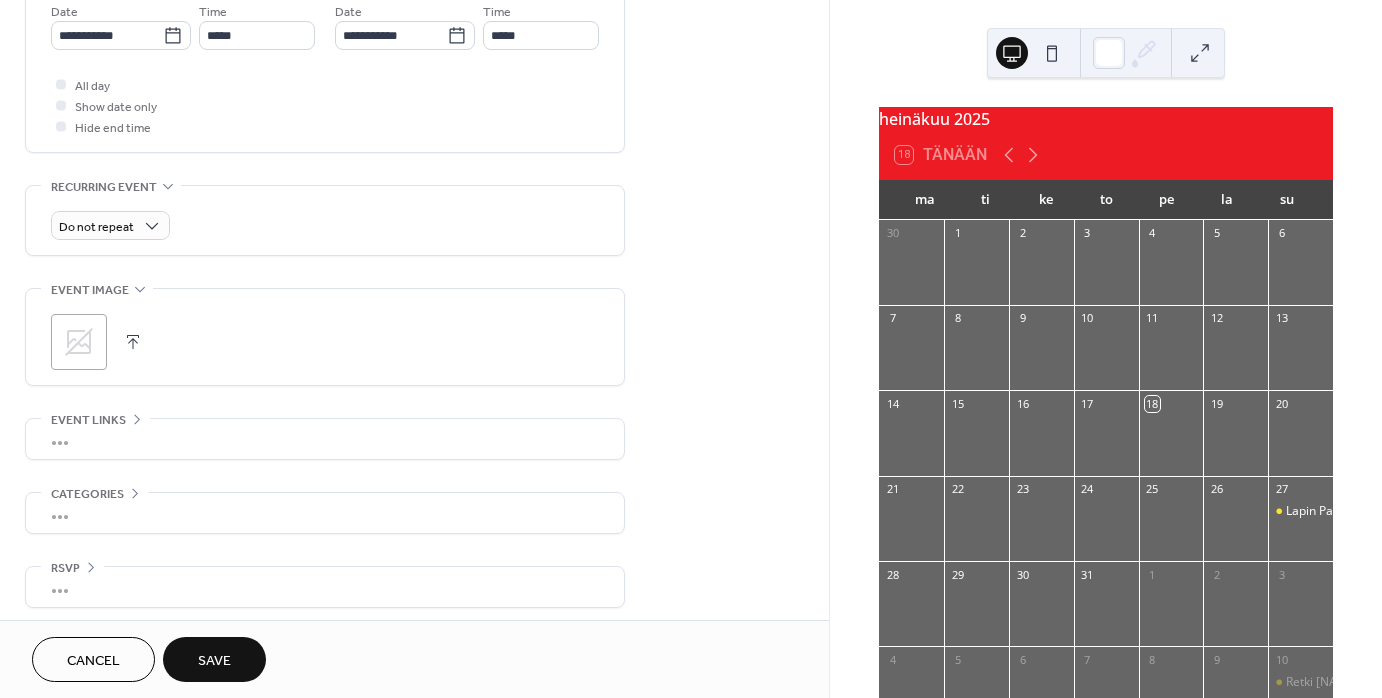 scroll, scrollTop: 706, scrollLeft: 0, axis: vertical 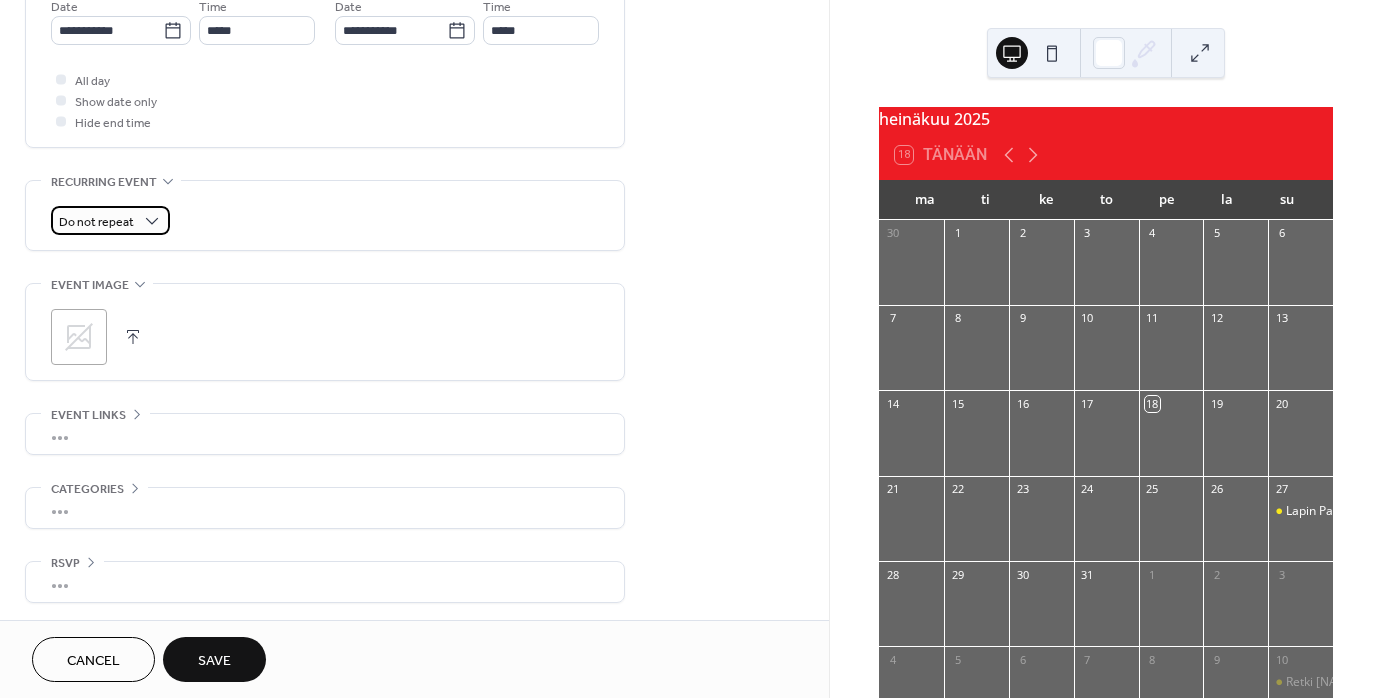 click on "Do not repeat" at bounding box center (96, 222) 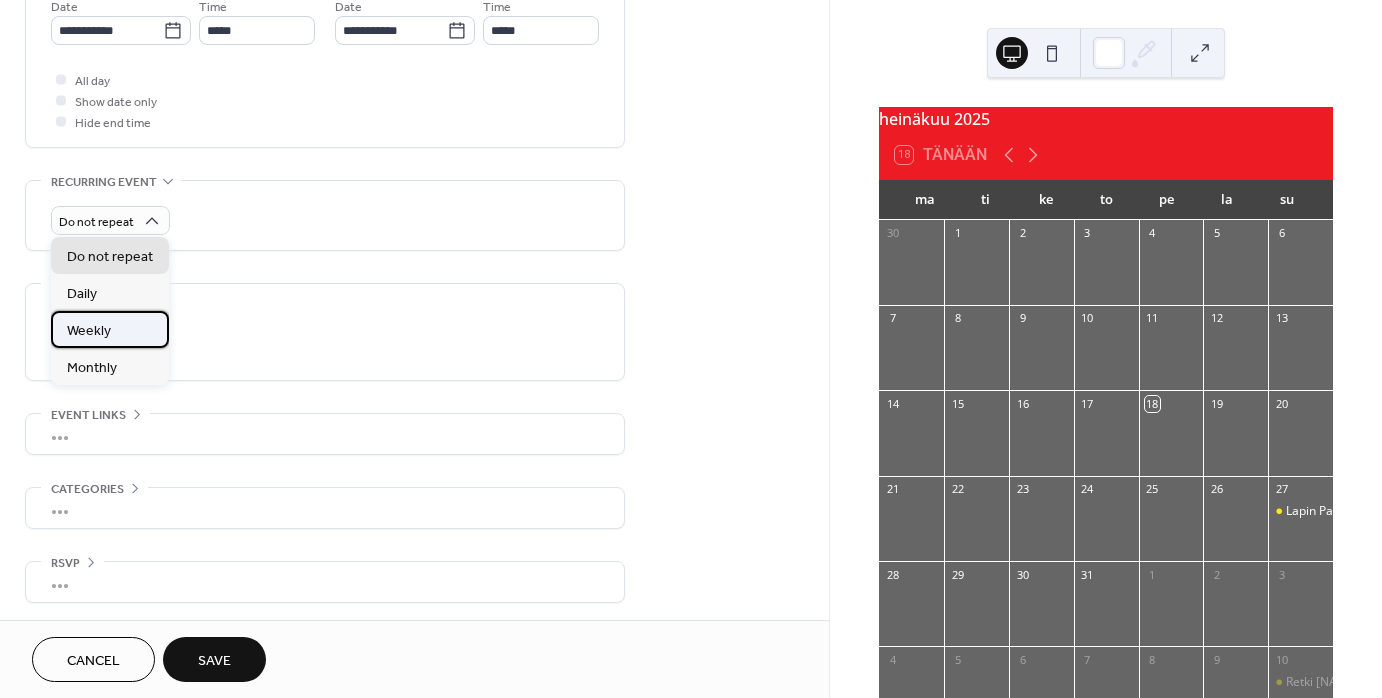 click on "Weekly" at bounding box center (89, 331) 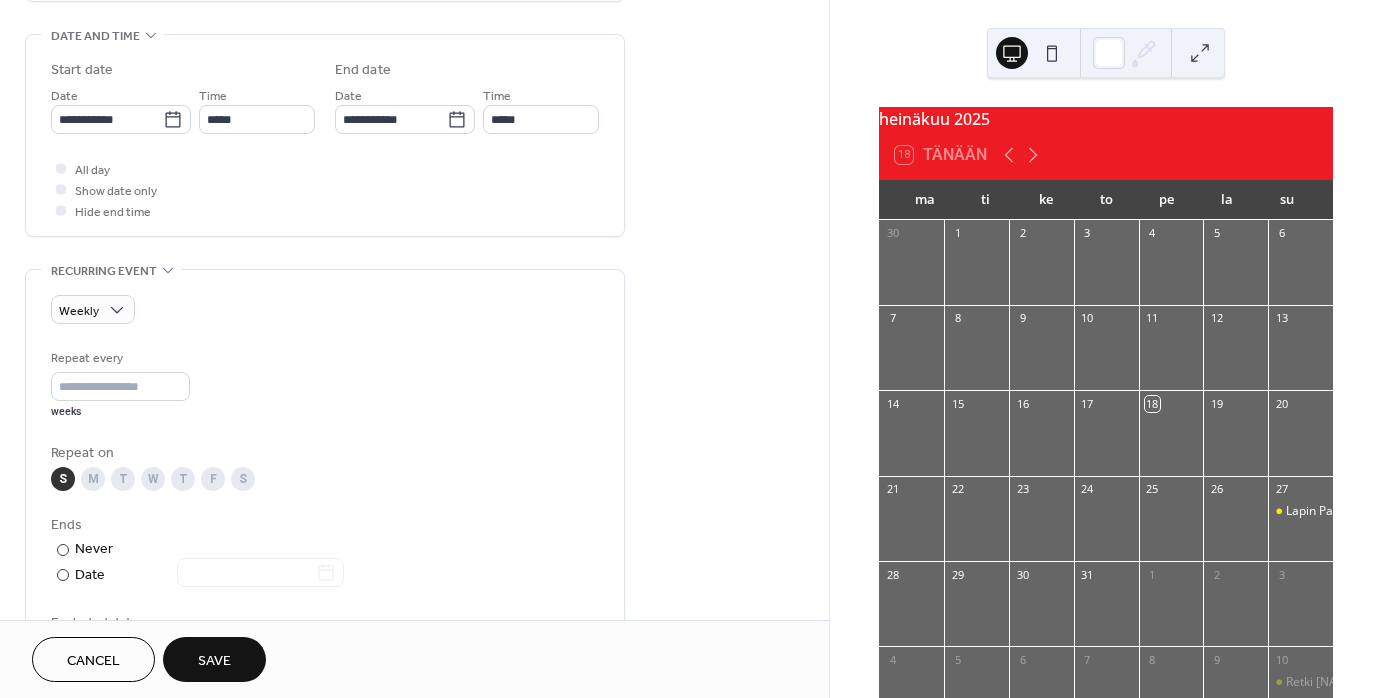 scroll, scrollTop: 606, scrollLeft: 0, axis: vertical 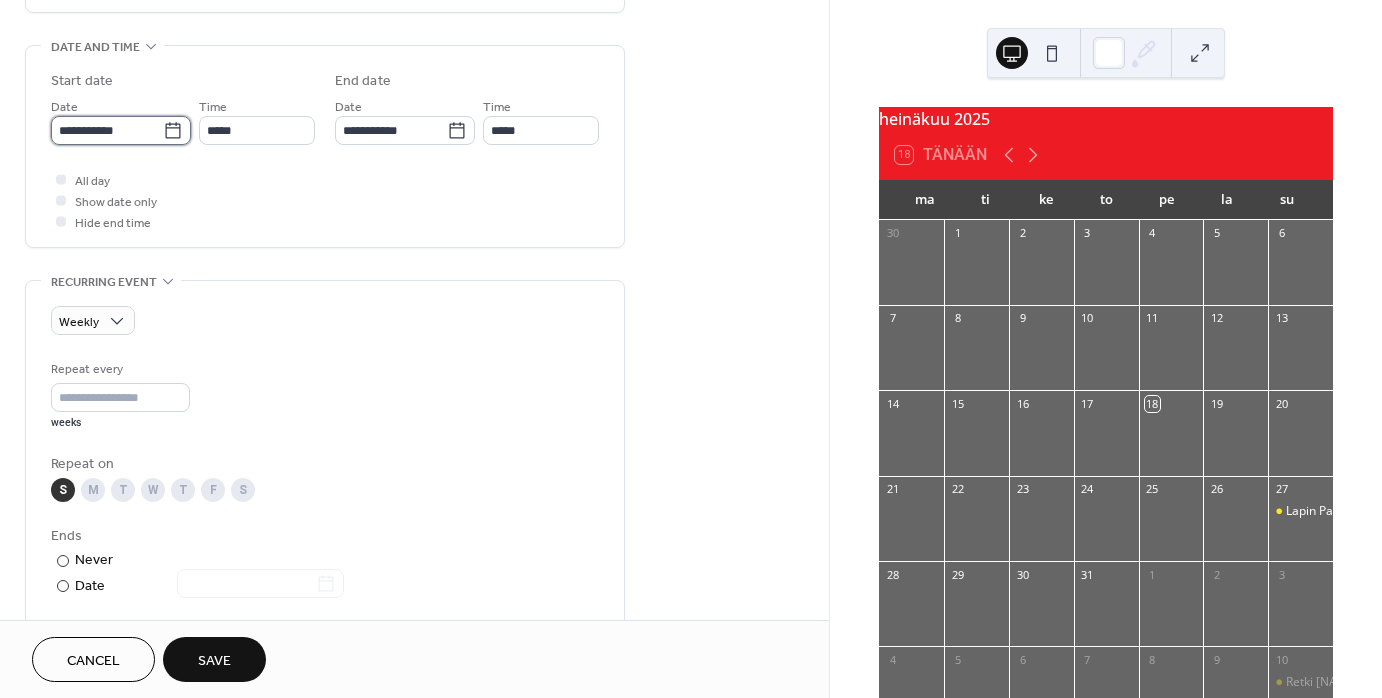click on "**********" at bounding box center [107, 130] 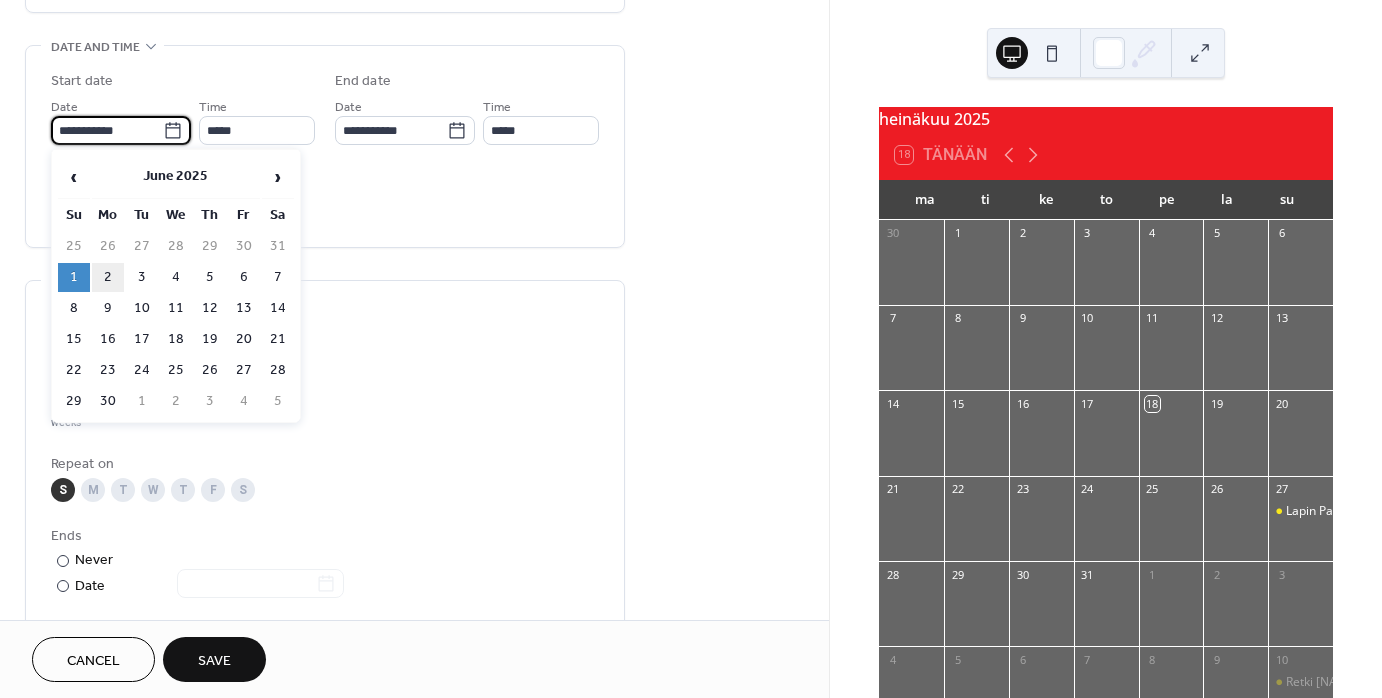 click on "2" at bounding box center [108, 277] 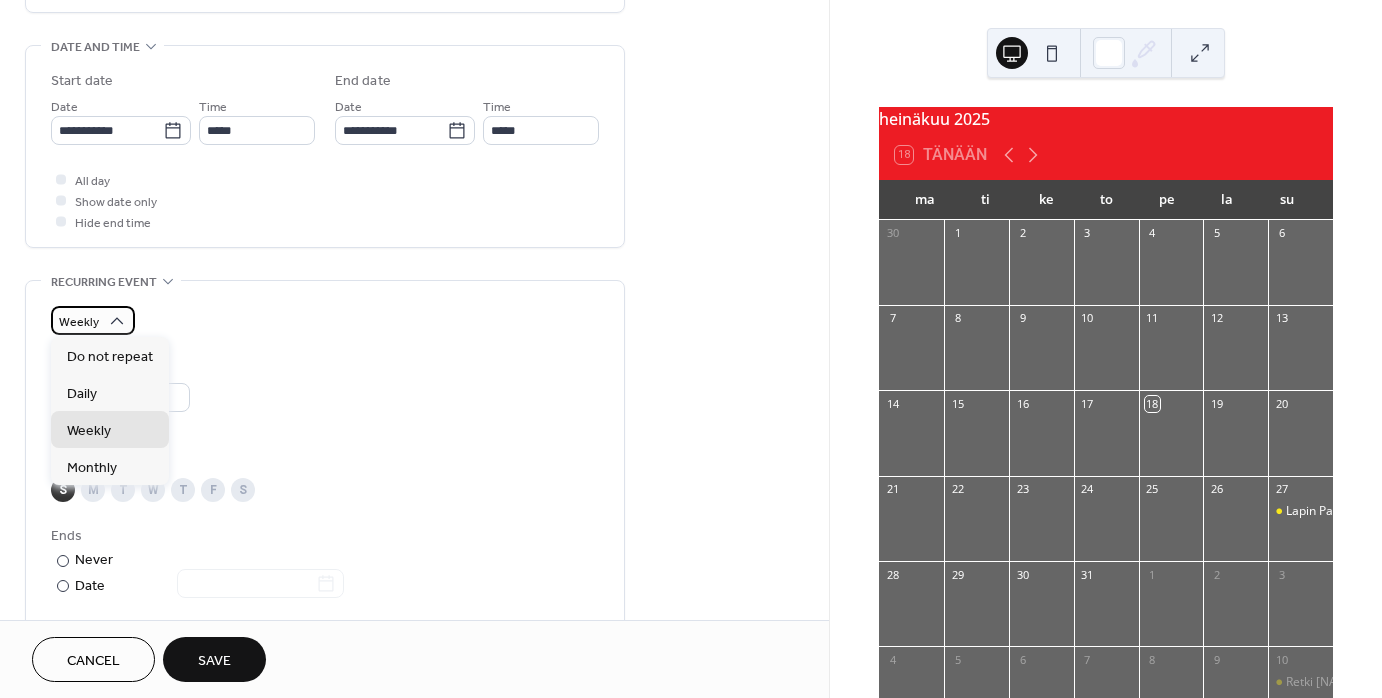 click on "Weekly" at bounding box center [79, 322] 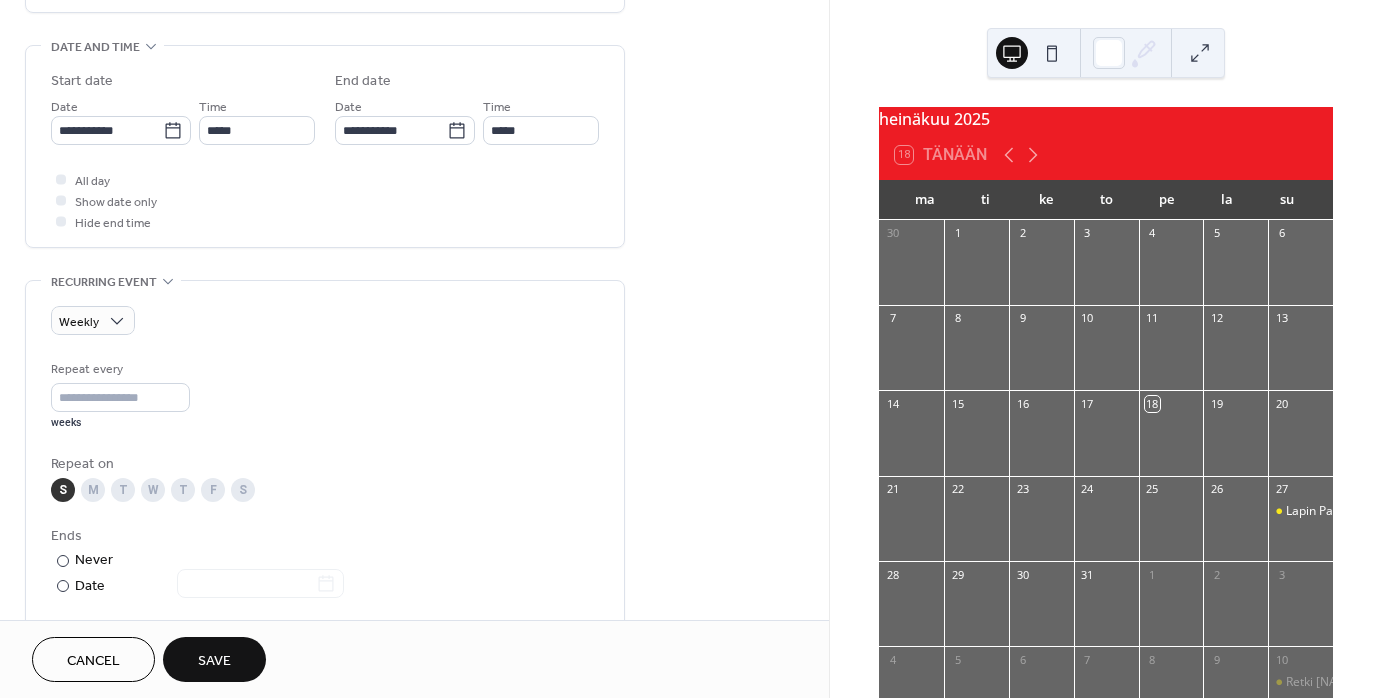 click on "Recurring event" at bounding box center [104, 282] 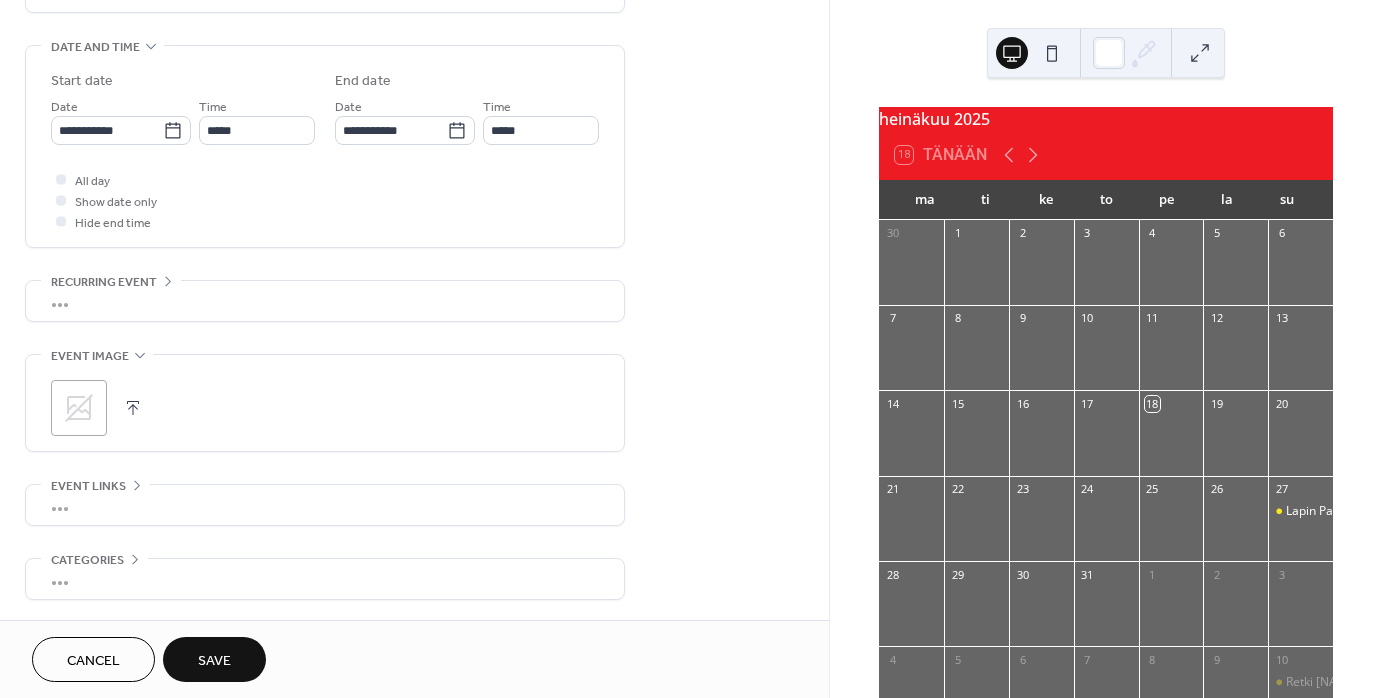 click on "•••" at bounding box center [325, 301] 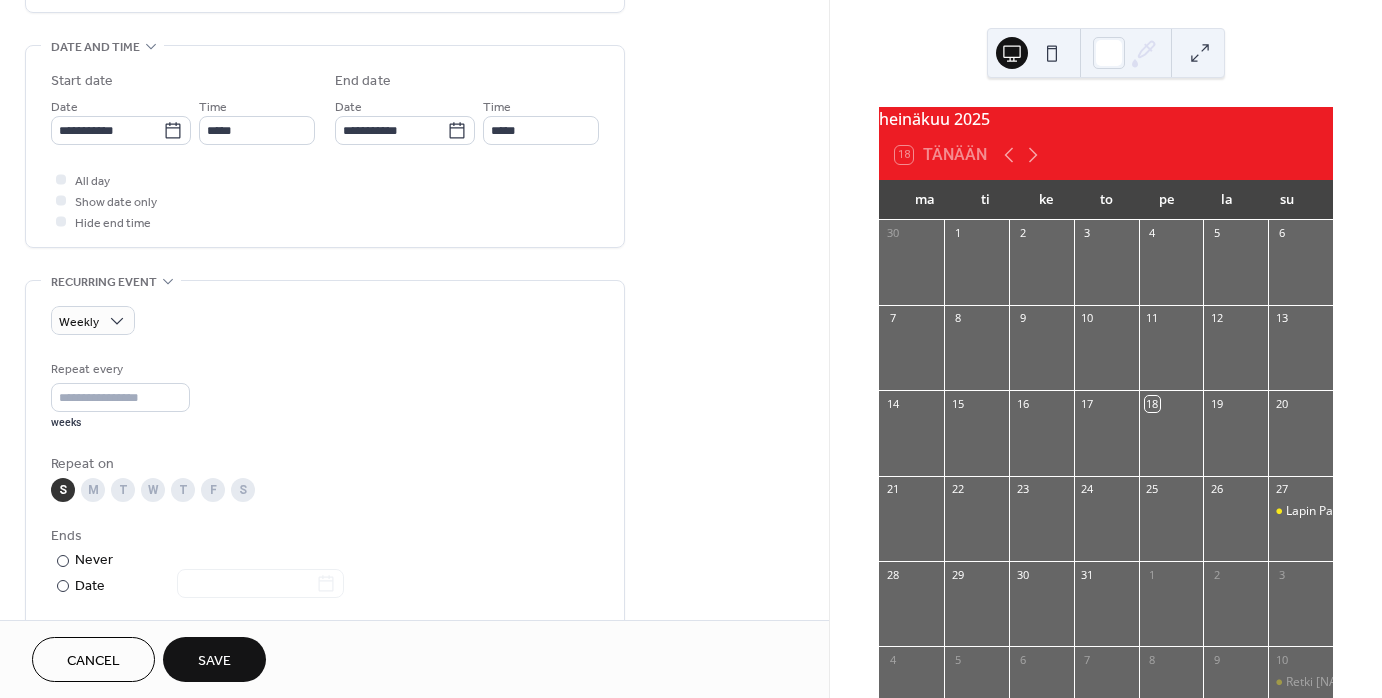 click on "M" at bounding box center [93, 490] 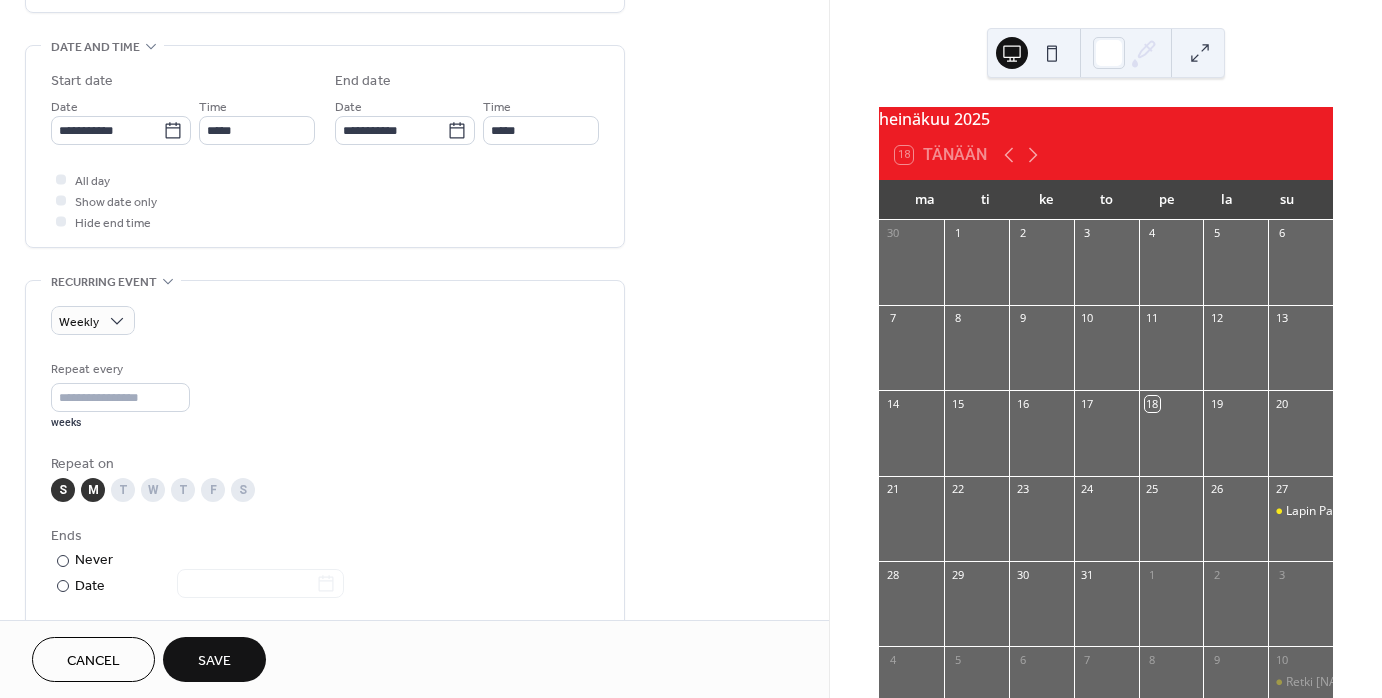 click on "S" at bounding box center (63, 490) 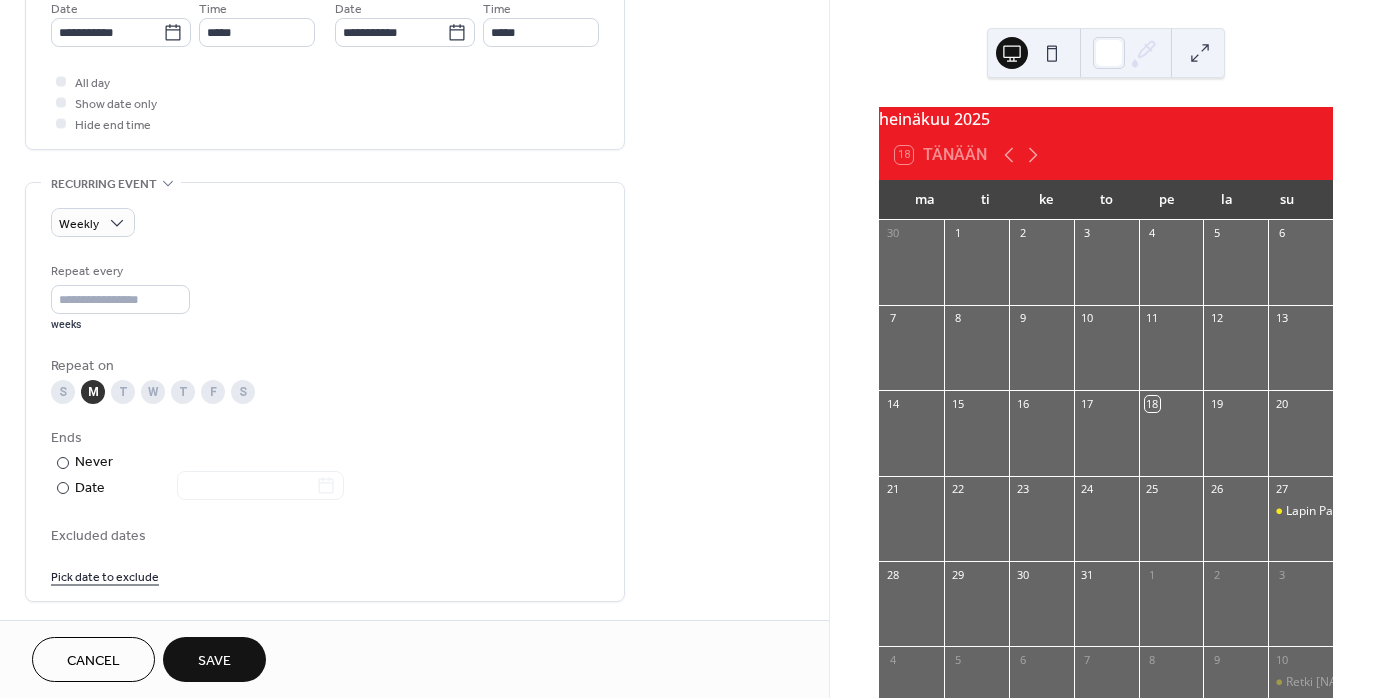 scroll, scrollTop: 706, scrollLeft: 0, axis: vertical 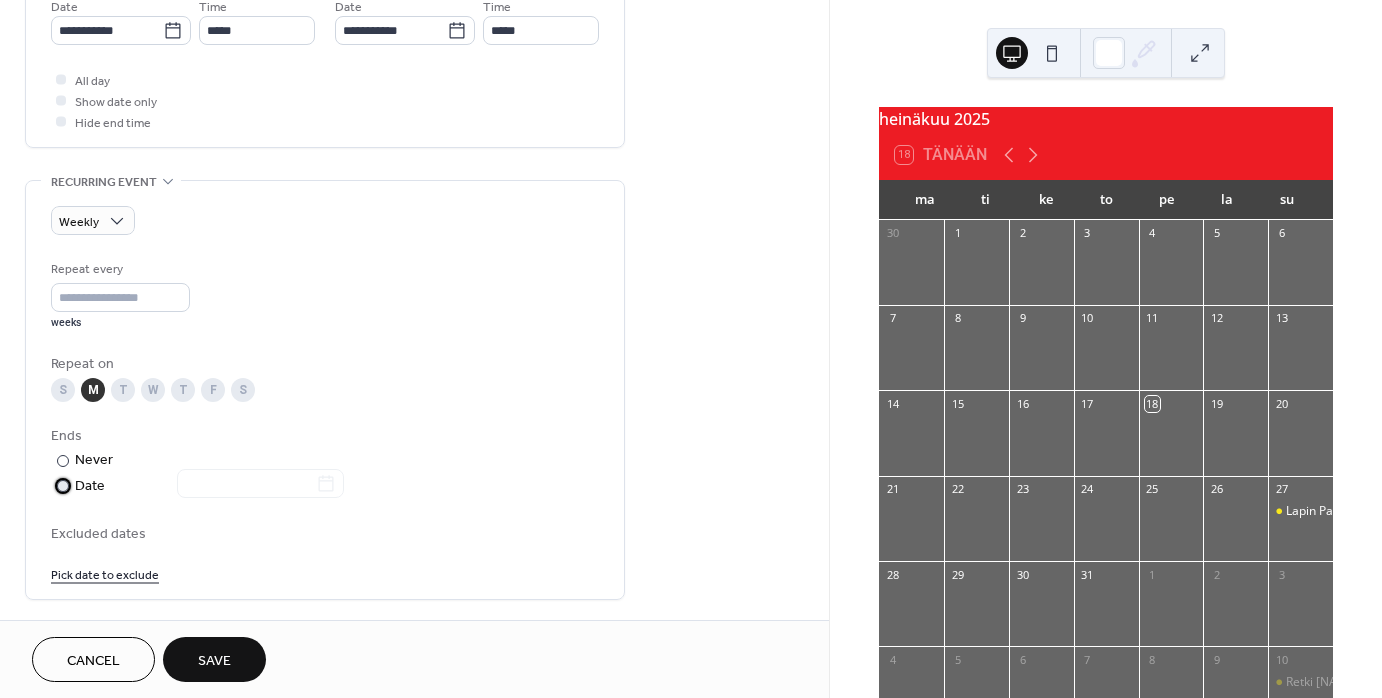 click at bounding box center [63, 486] 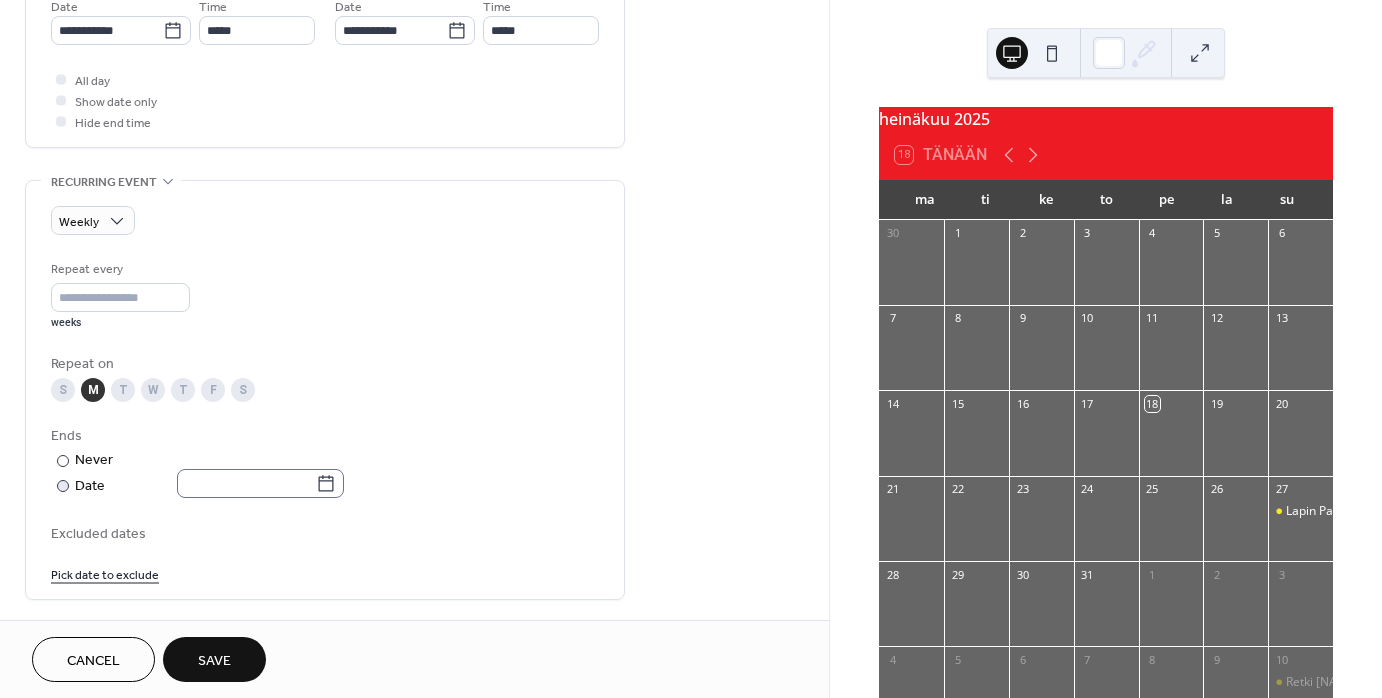 click 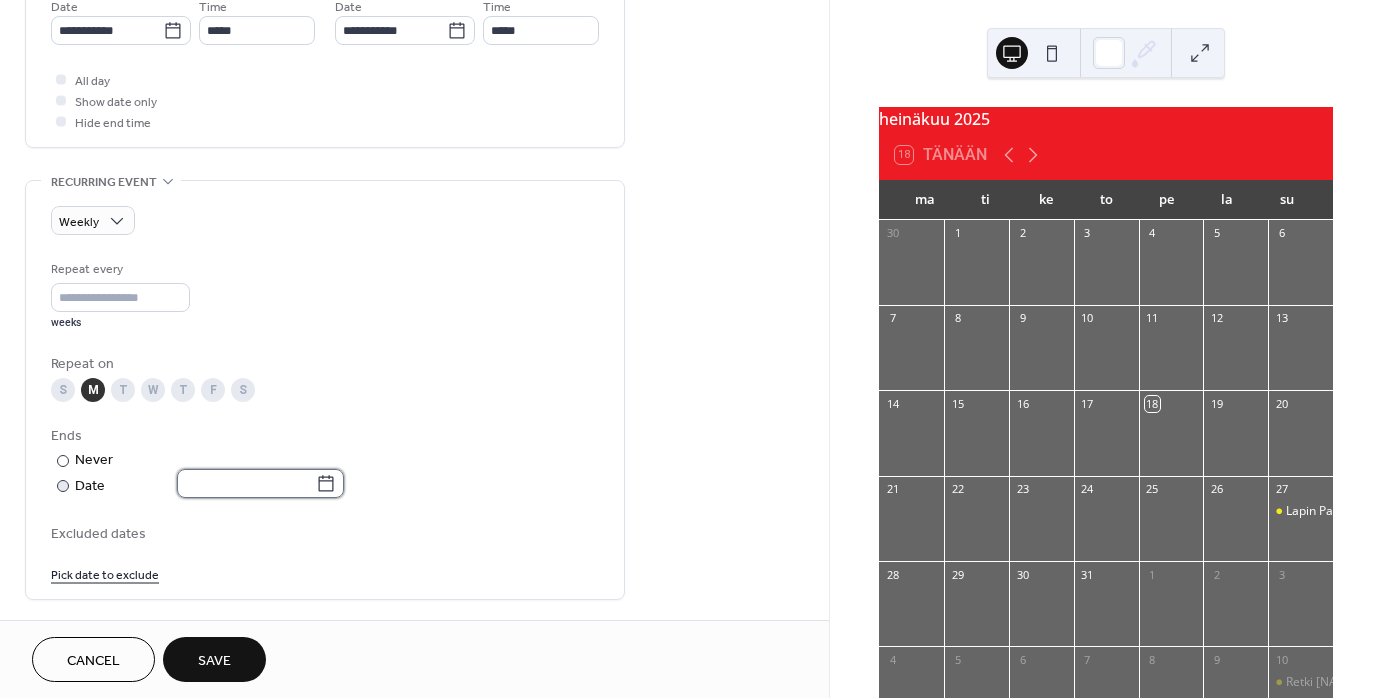 click at bounding box center (246, 483) 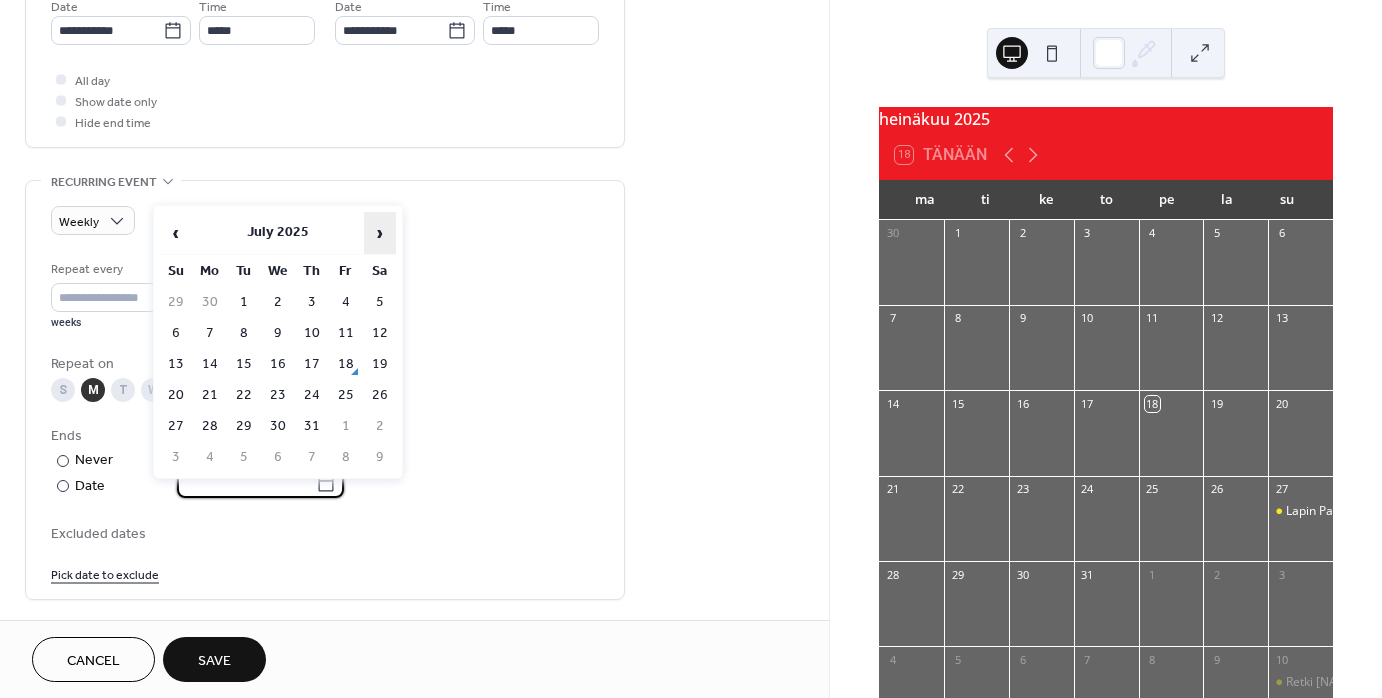 click on "›" at bounding box center (380, 233) 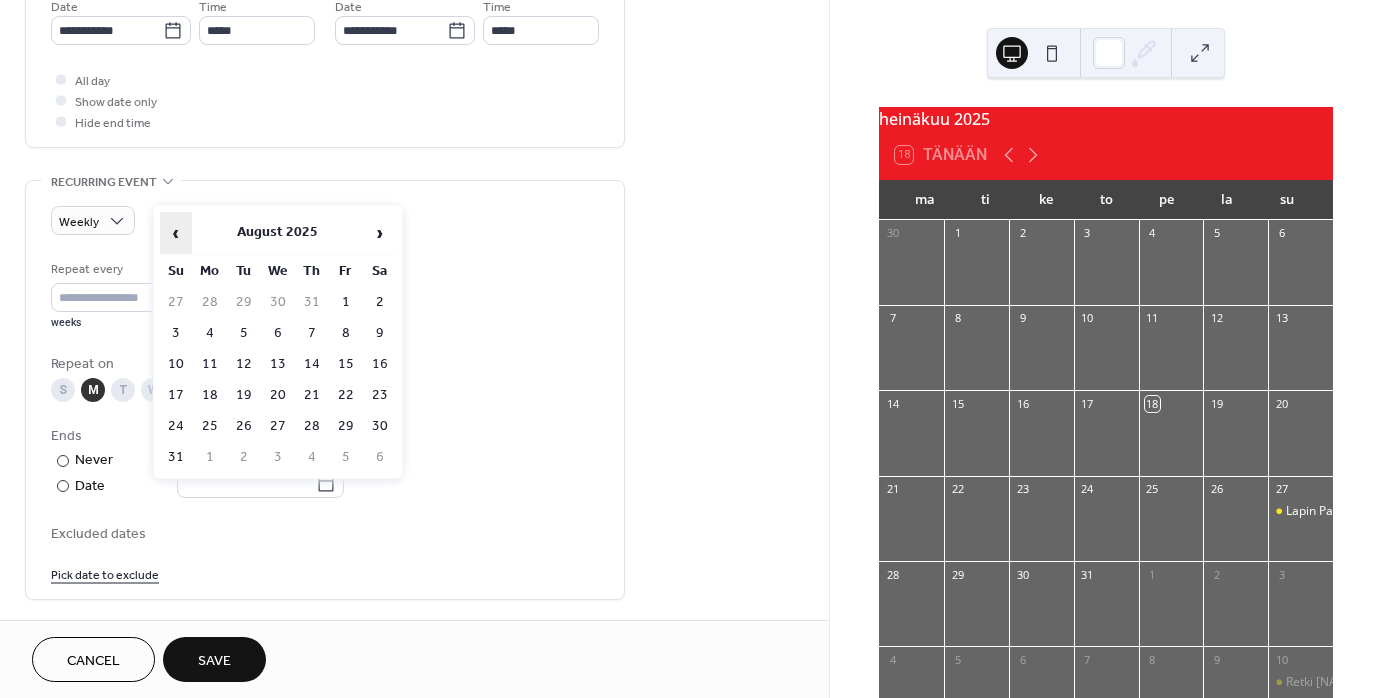 click on "‹" at bounding box center (176, 233) 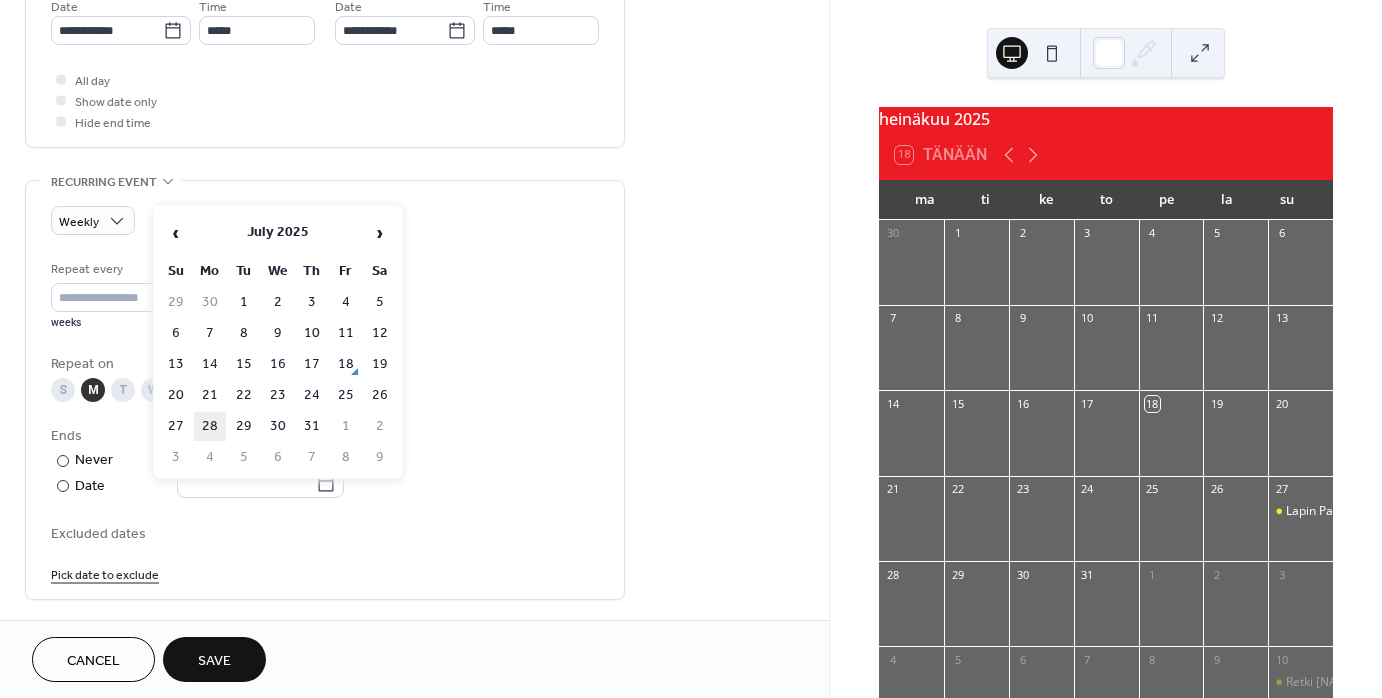 click on "28" at bounding box center [210, 426] 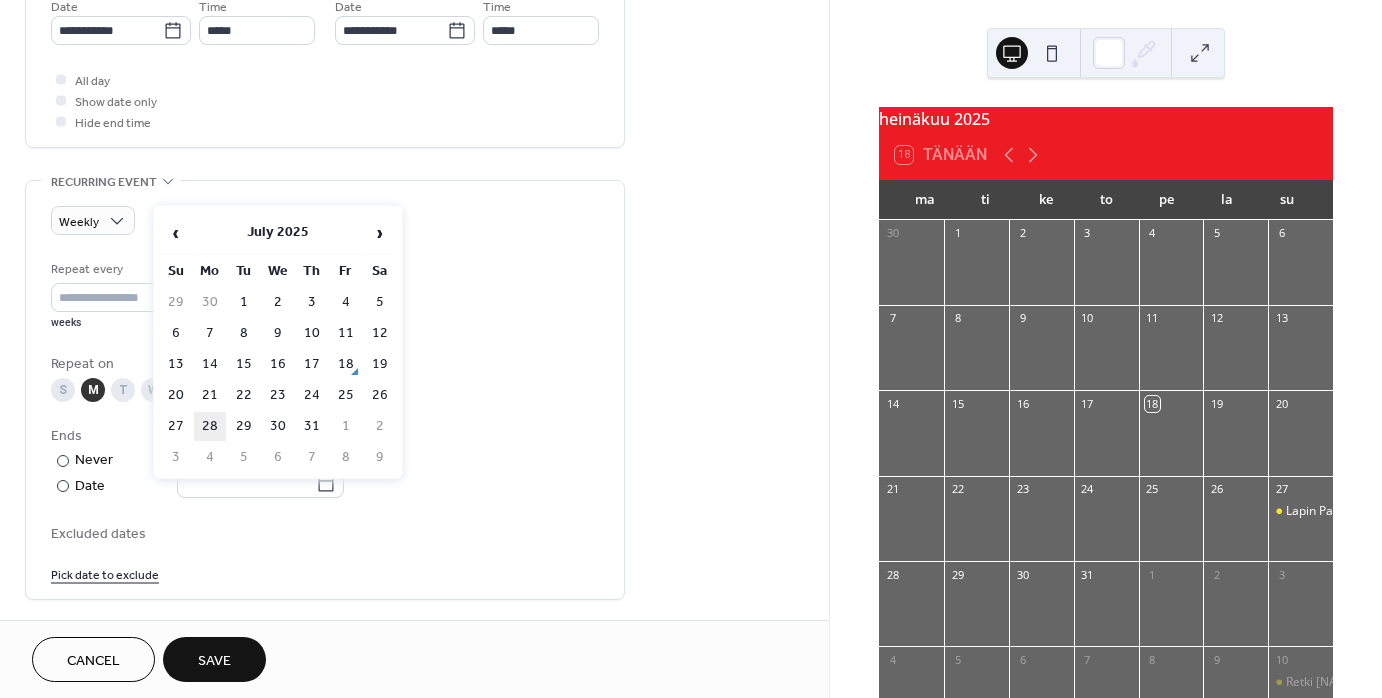 type on "**********" 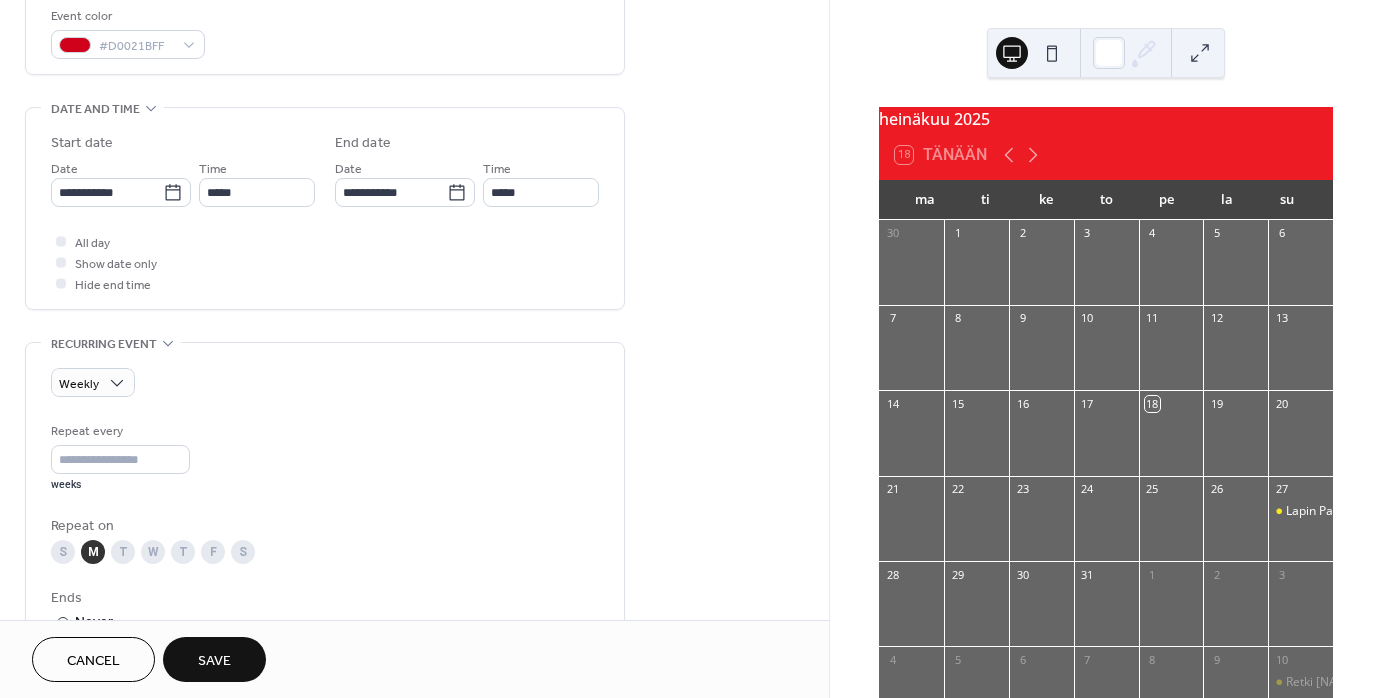 scroll, scrollTop: 455, scrollLeft: 0, axis: vertical 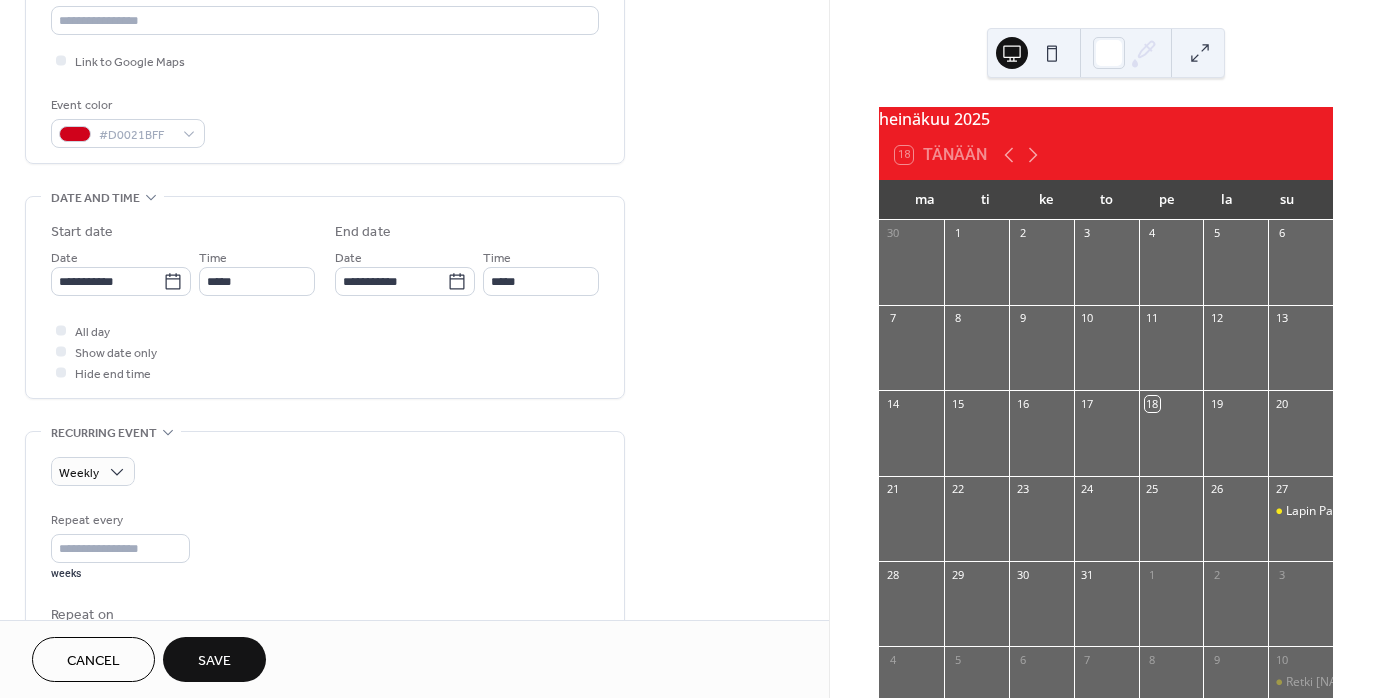 click on "Save" at bounding box center [214, 659] 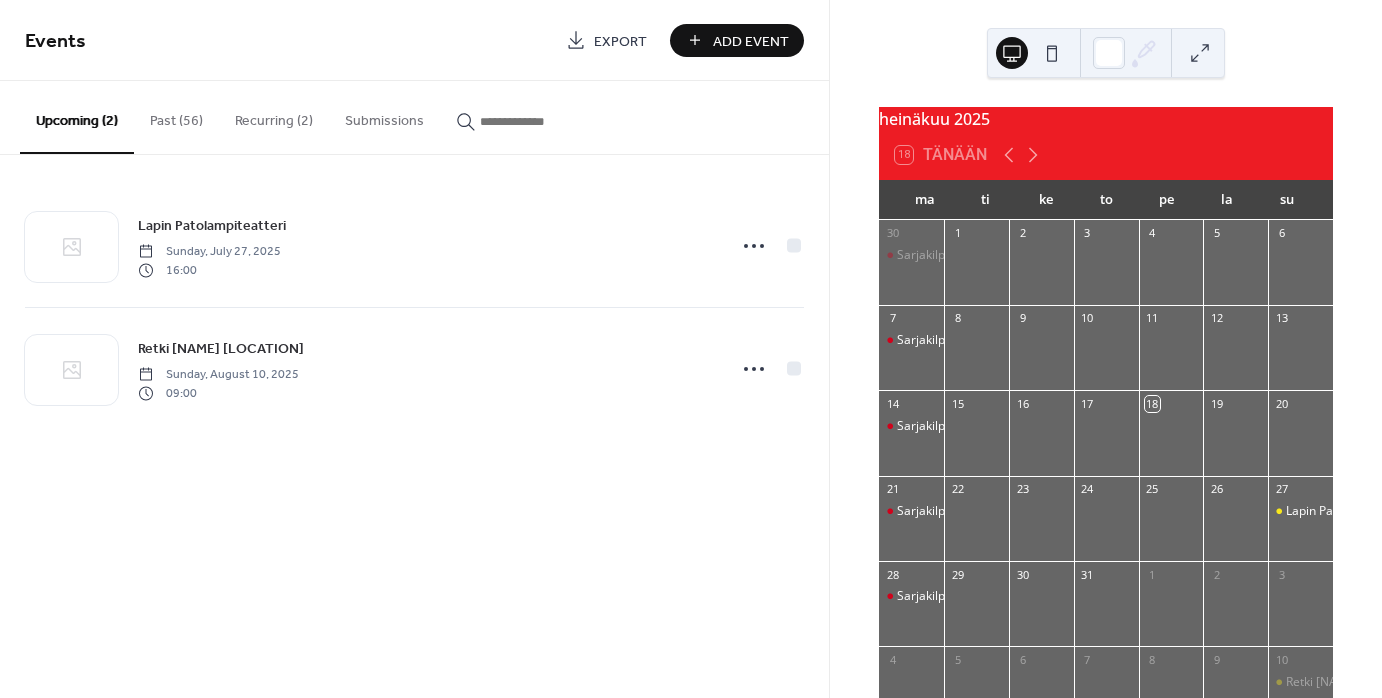 click on "Recurring (2)" at bounding box center [274, 116] 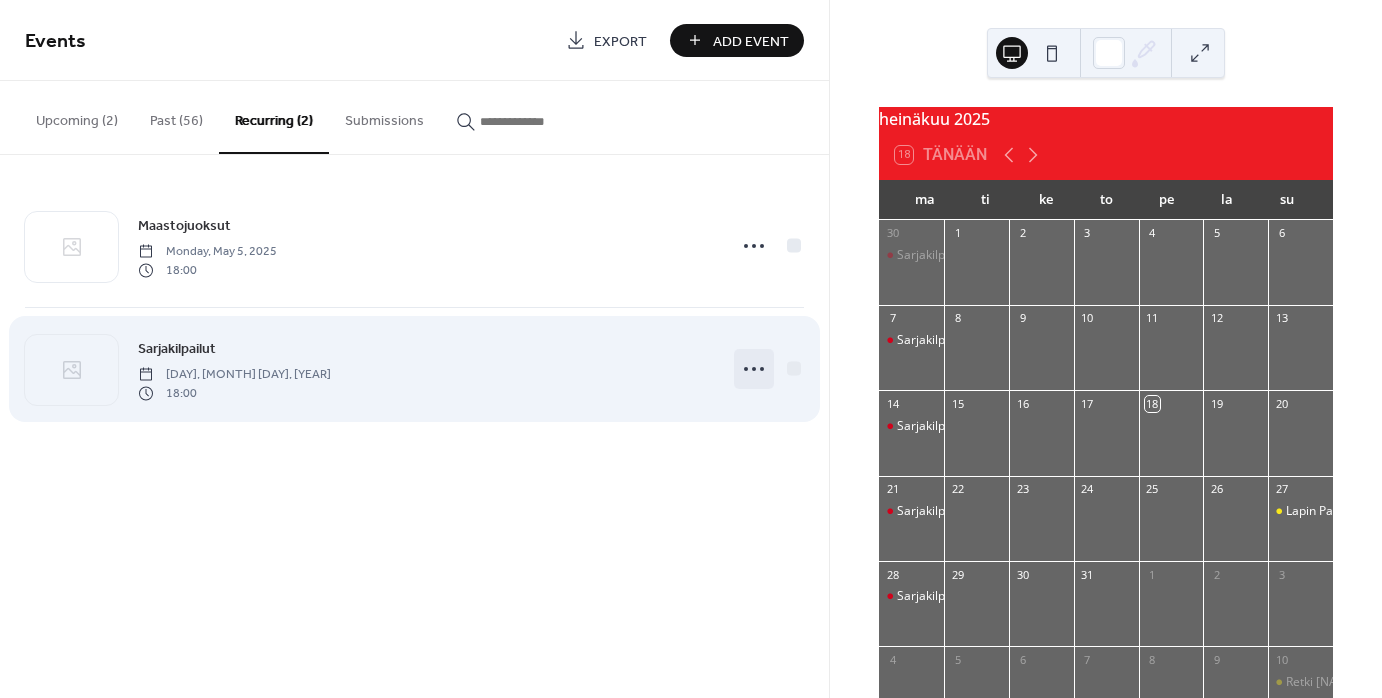 click 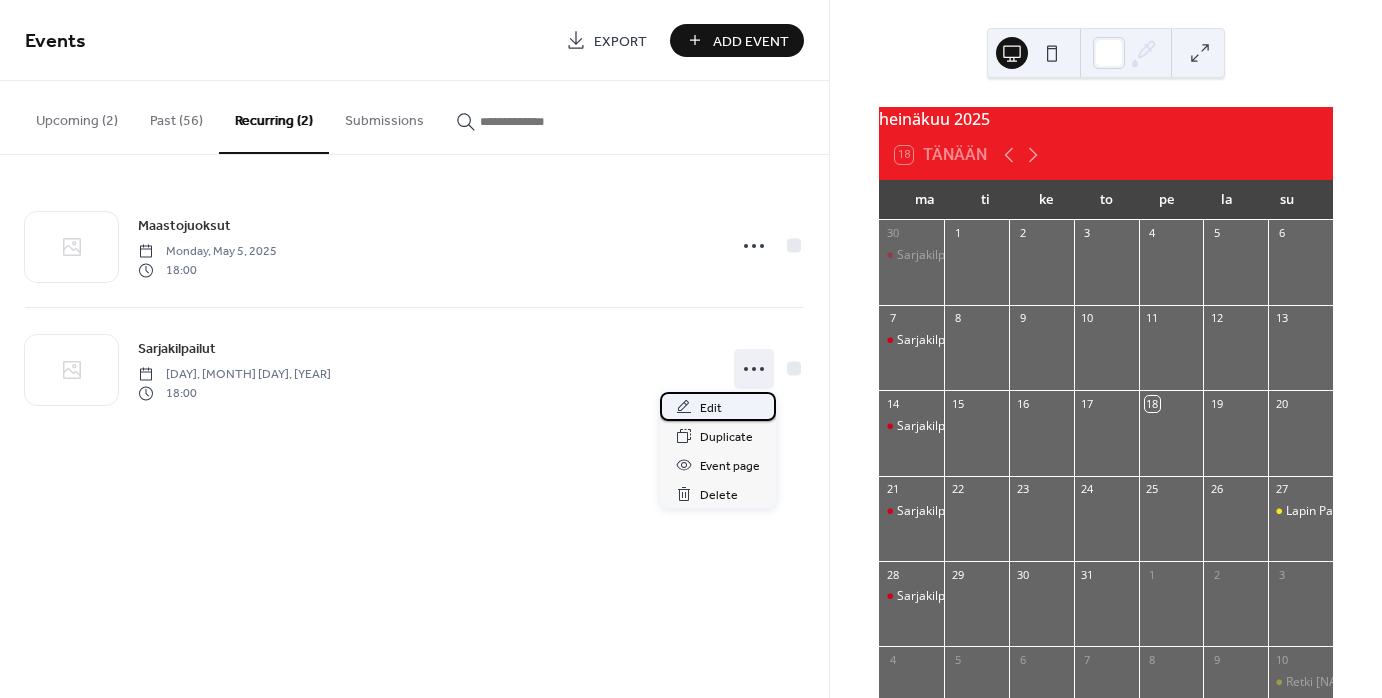 click 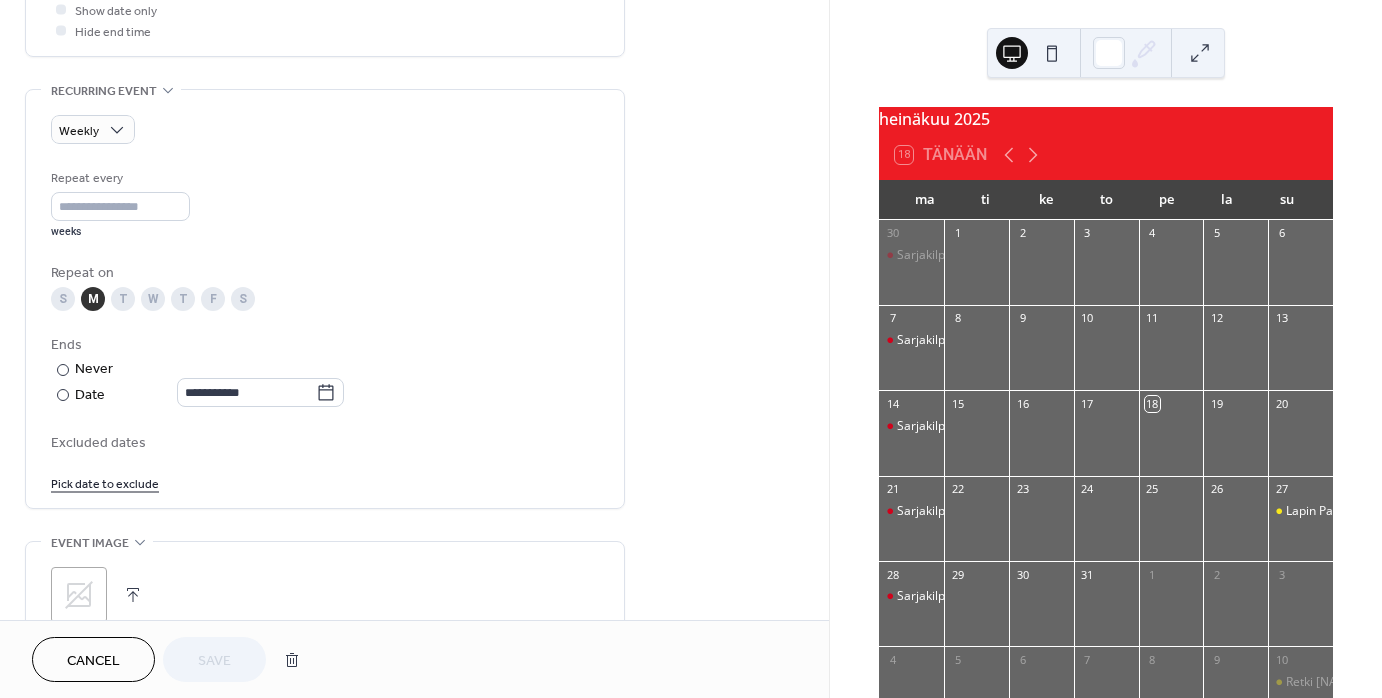 scroll, scrollTop: 800, scrollLeft: 0, axis: vertical 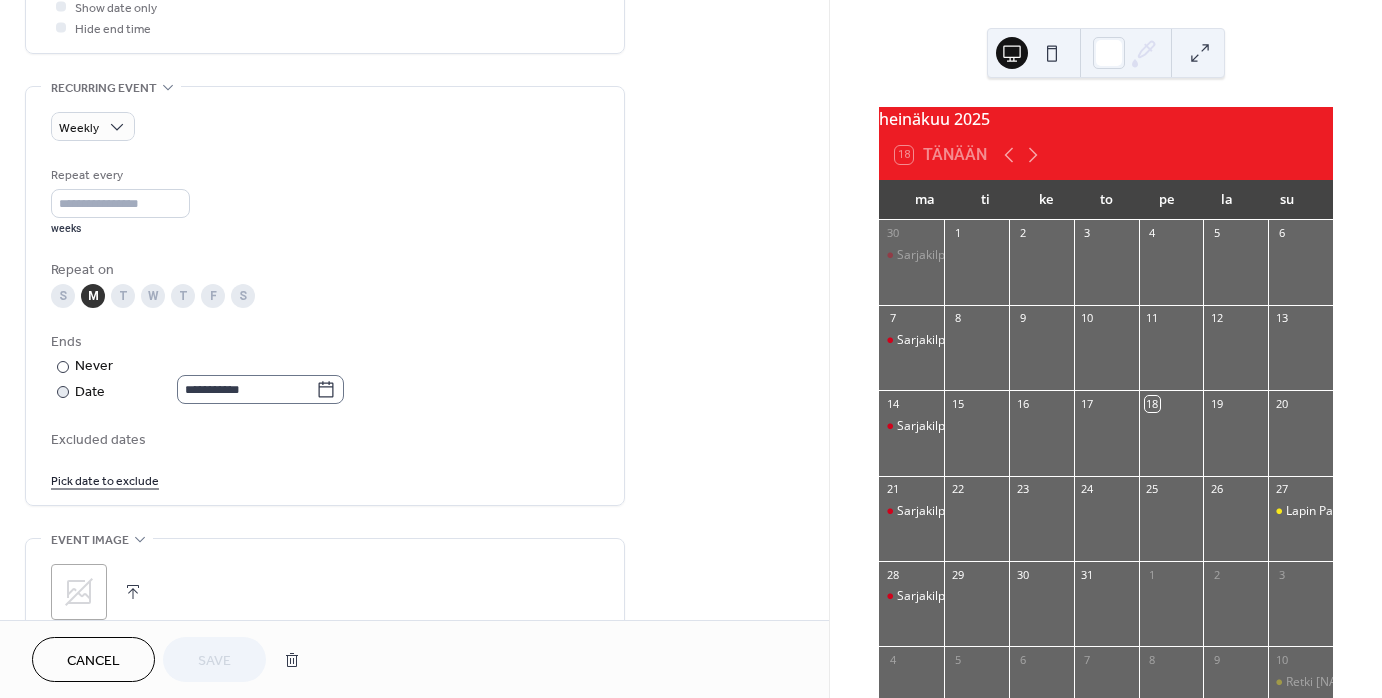 click 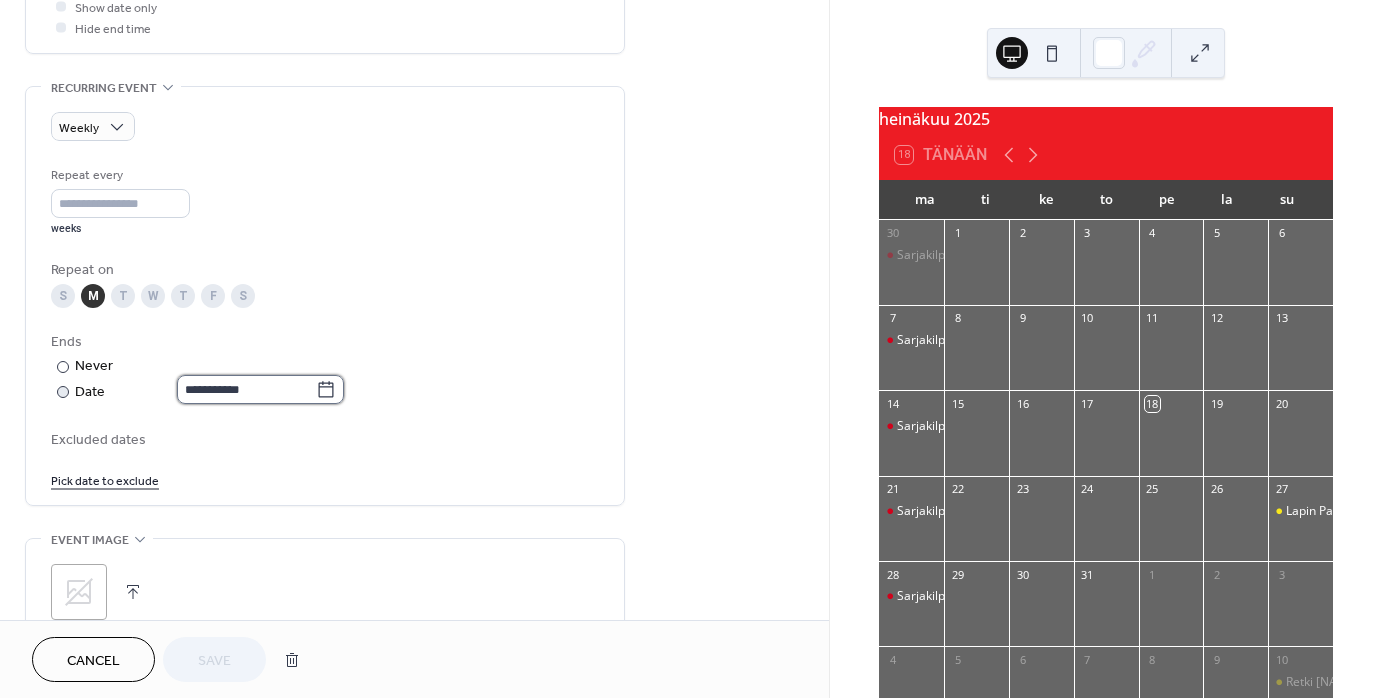 click on "**********" at bounding box center (246, 389) 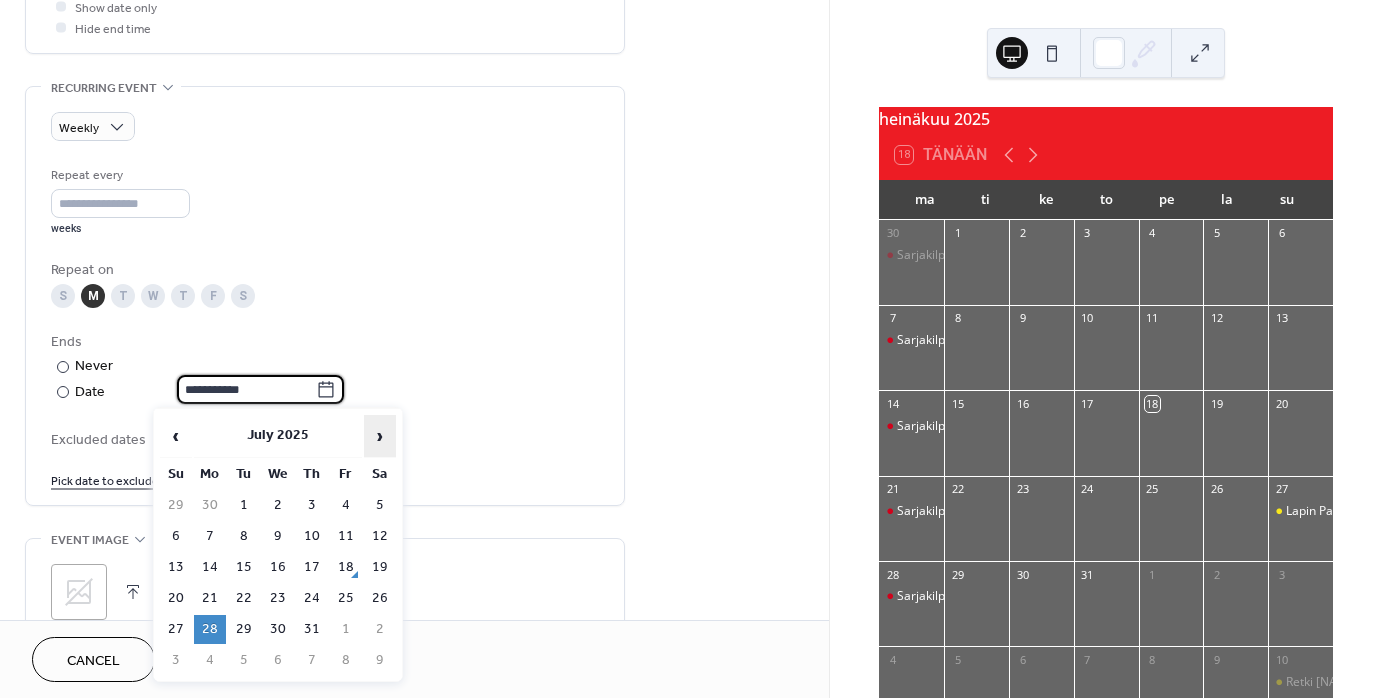 click on "›" at bounding box center (380, 436) 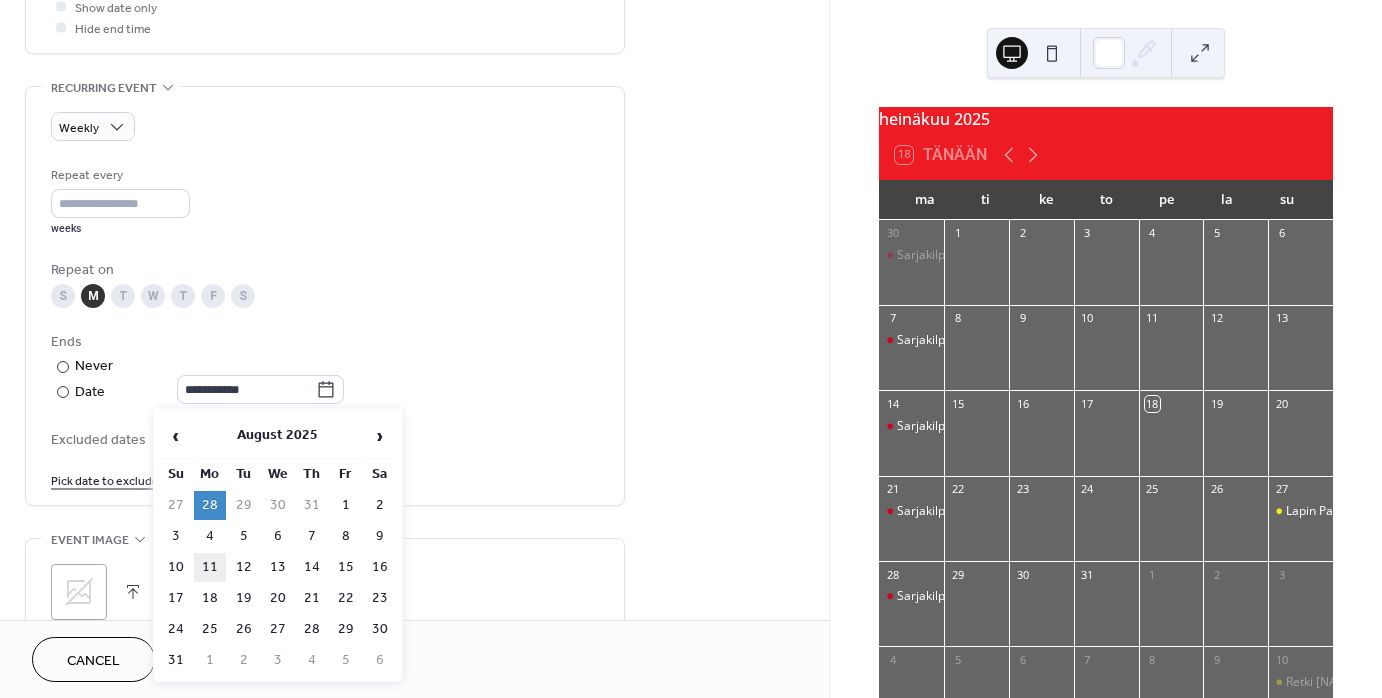 click on "11" at bounding box center [210, 567] 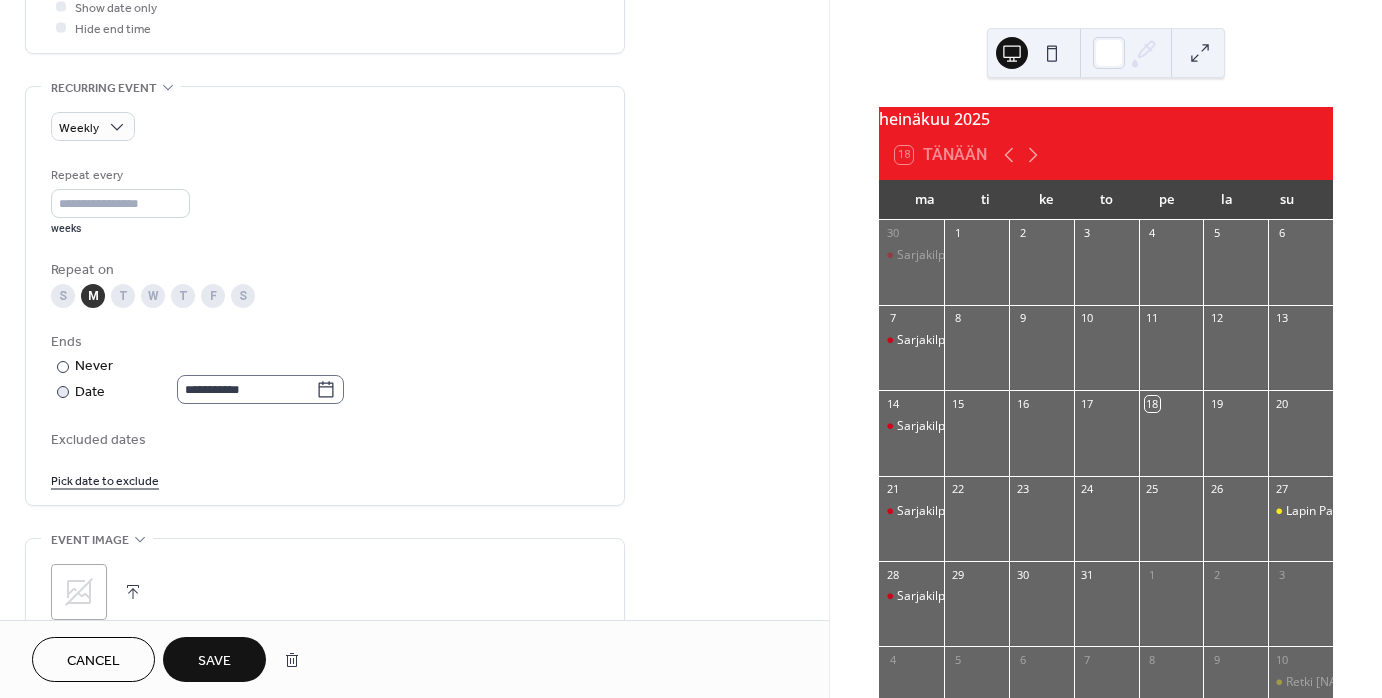 click 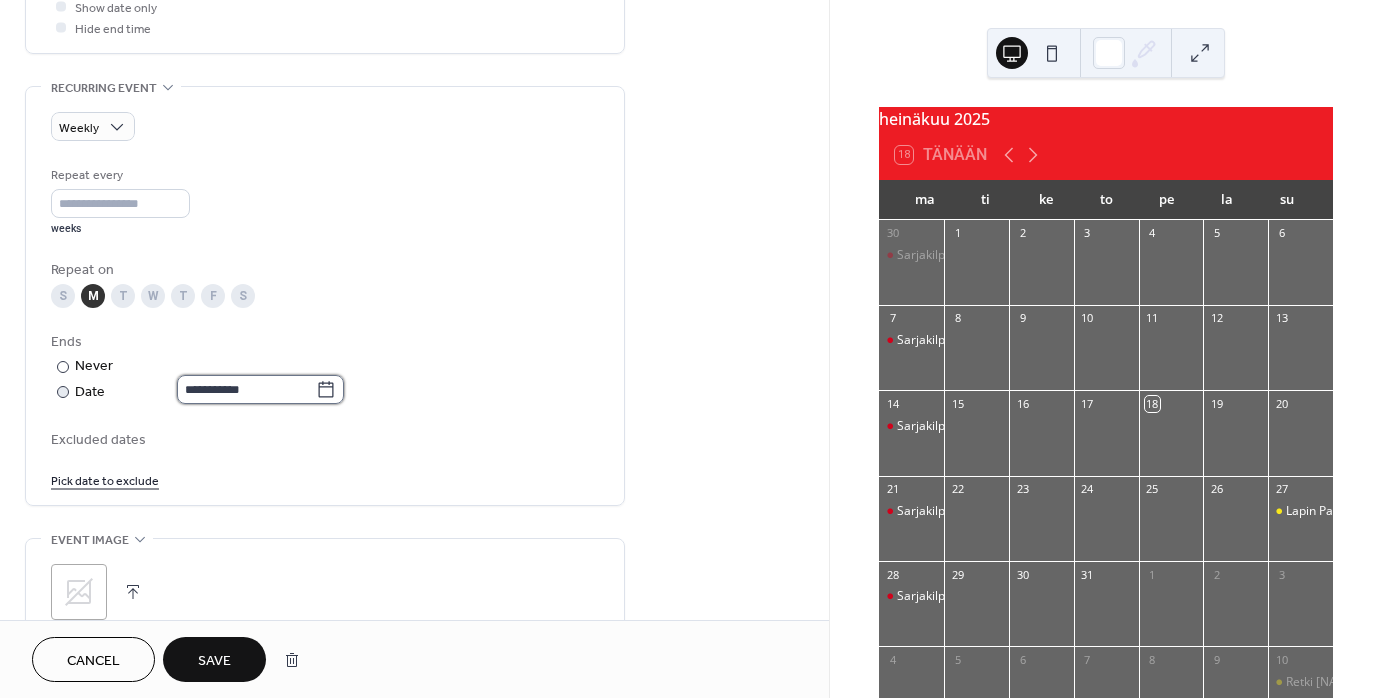 click on "**********" at bounding box center (246, 389) 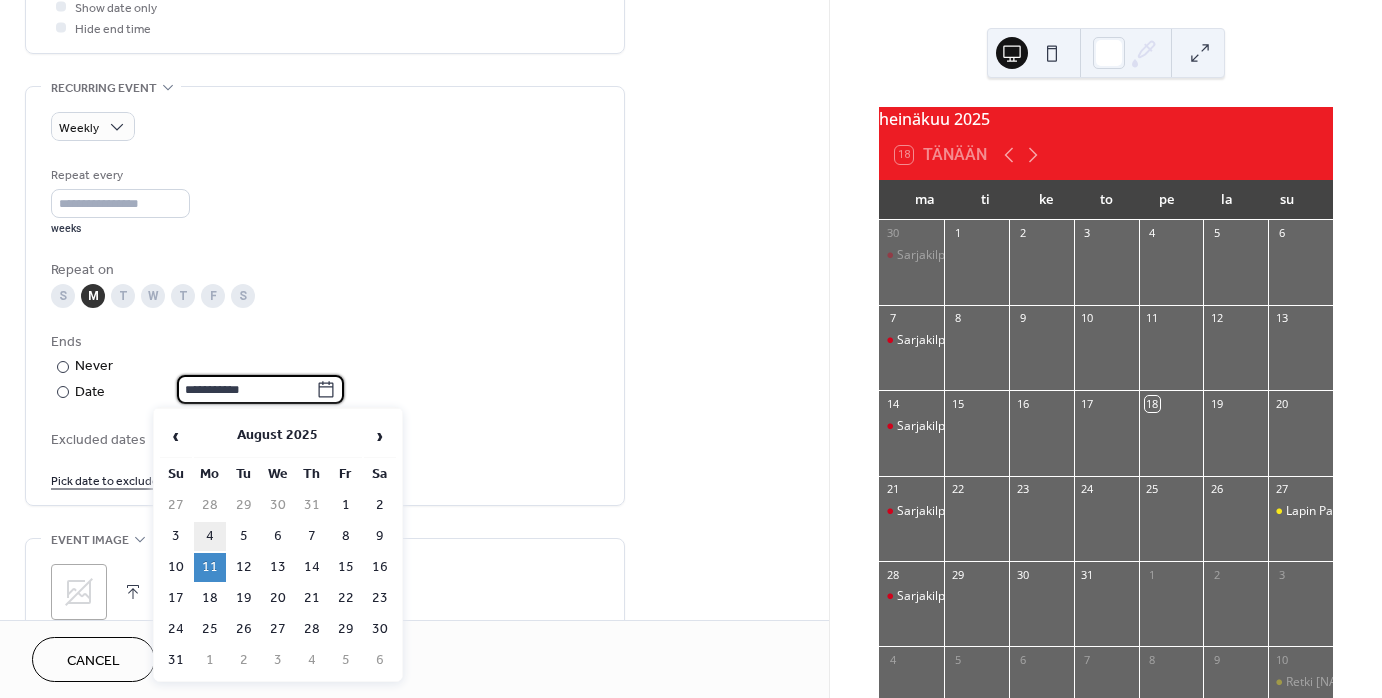 click on "4" at bounding box center (210, 536) 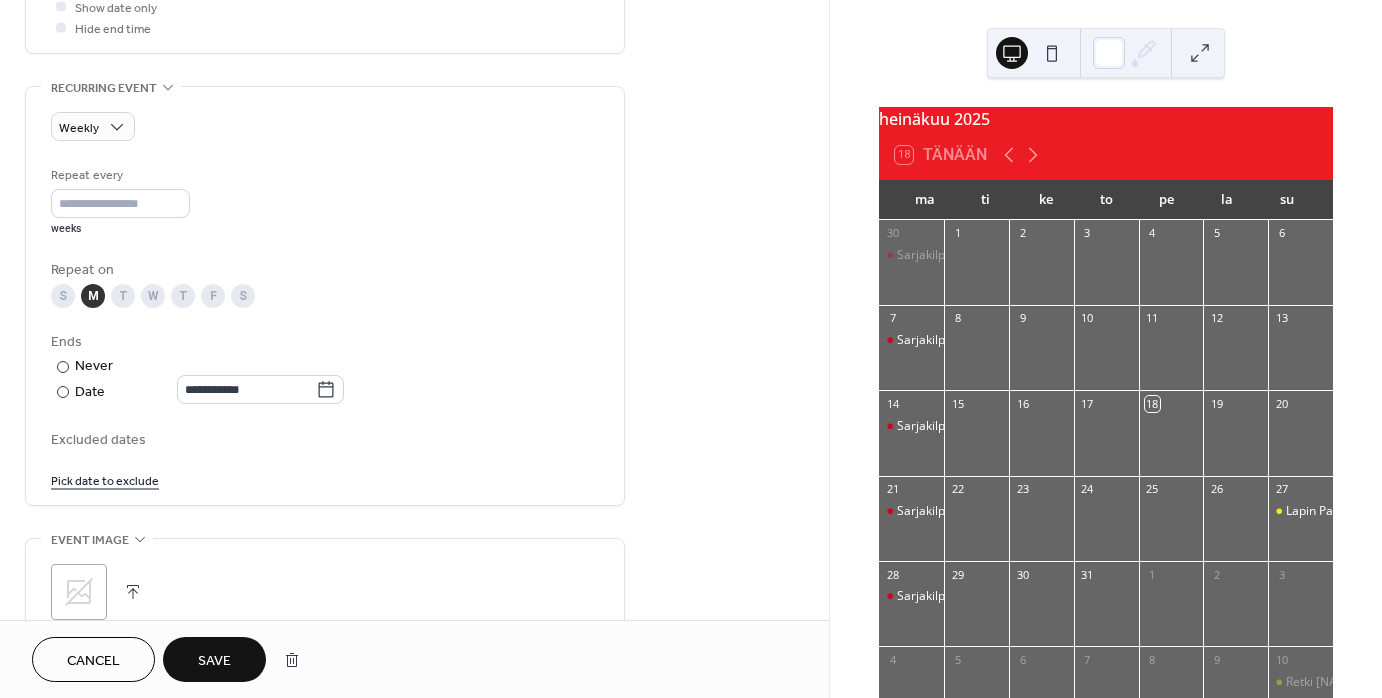 click on "Pick date to exclude" at bounding box center (325, 479) 